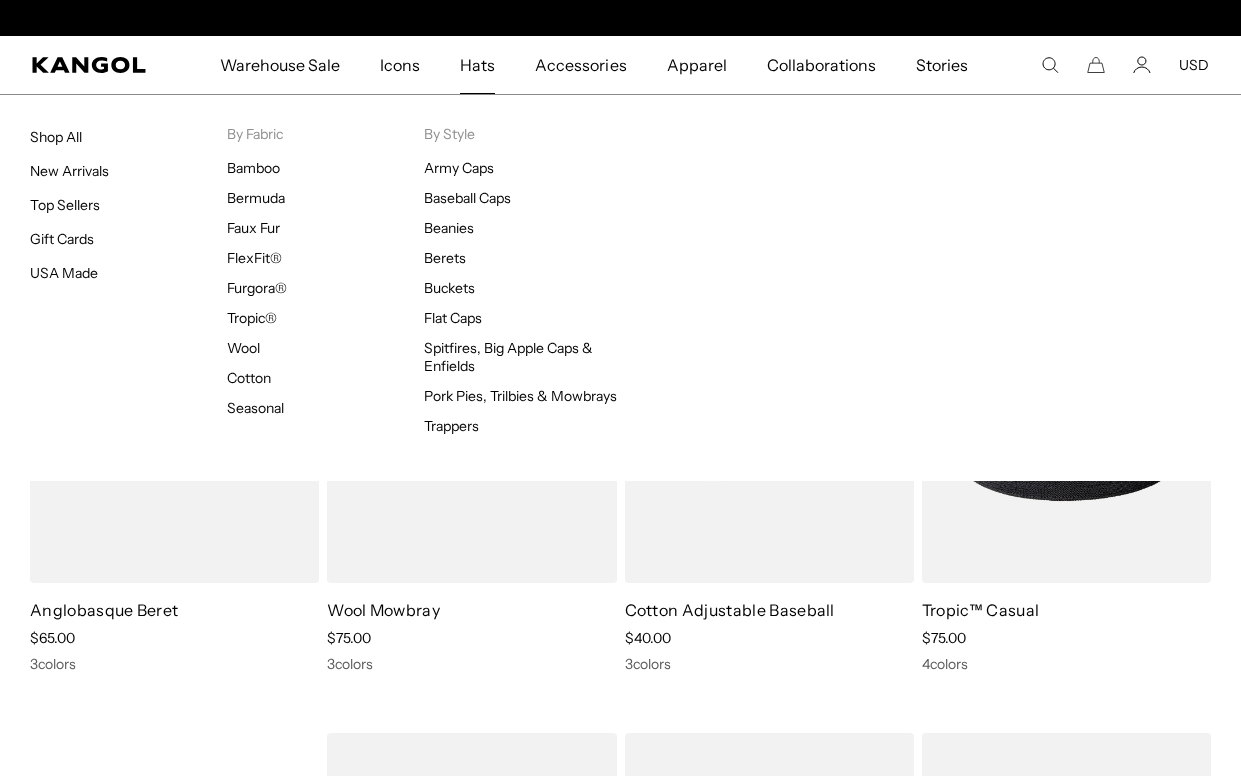 scroll, scrollTop: 0, scrollLeft: 0, axis: both 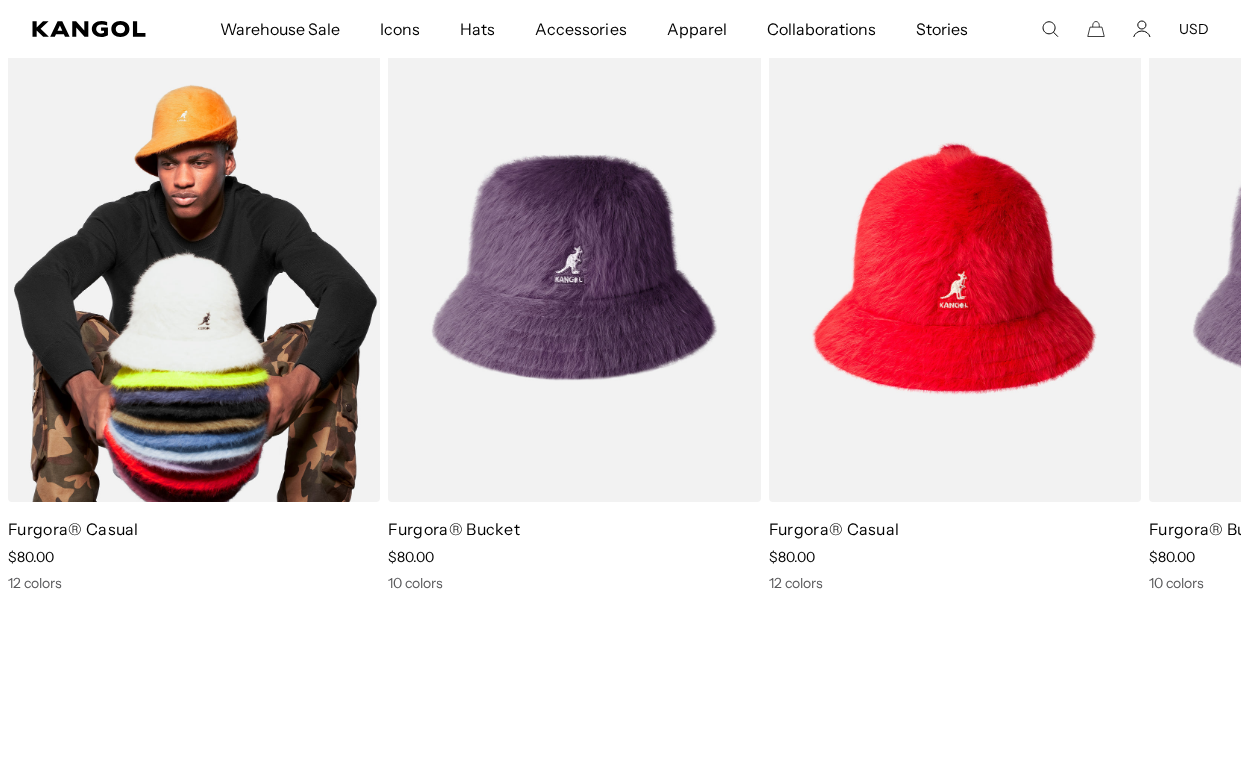 click at bounding box center (194, 267) 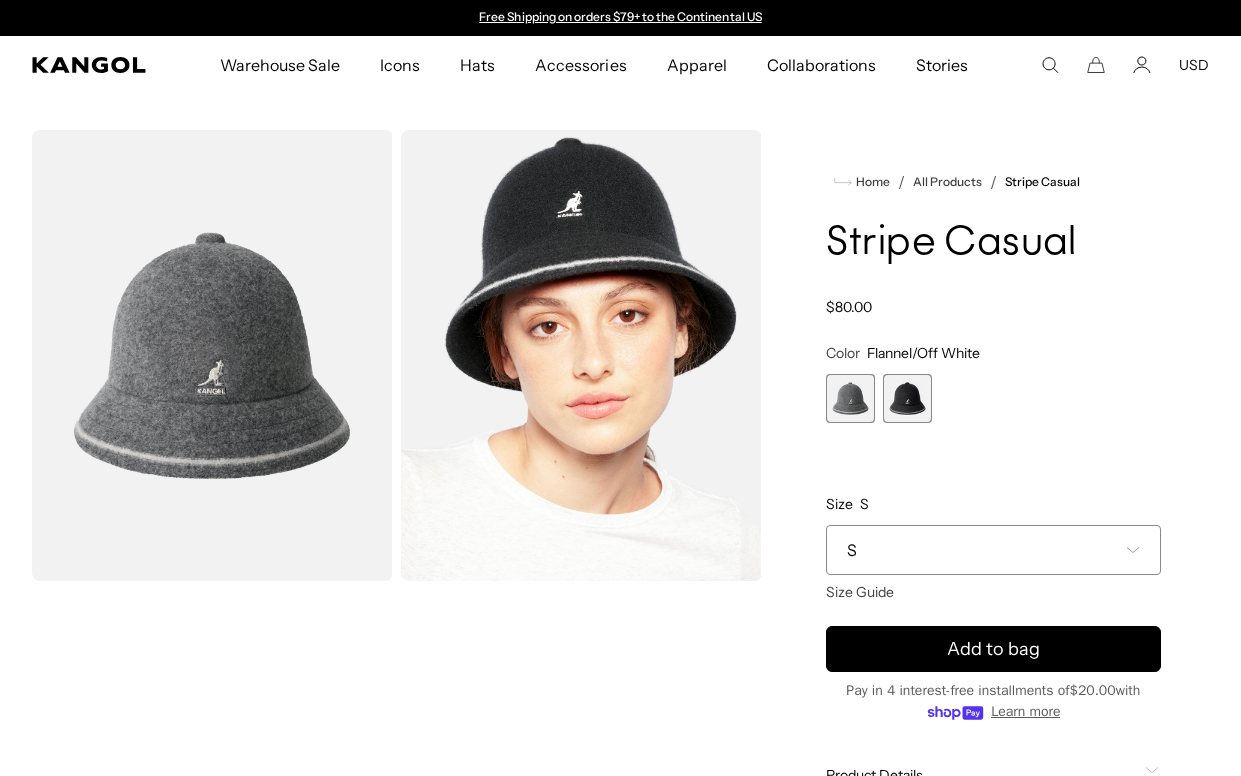 scroll, scrollTop: 0, scrollLeft: 0, axis: both 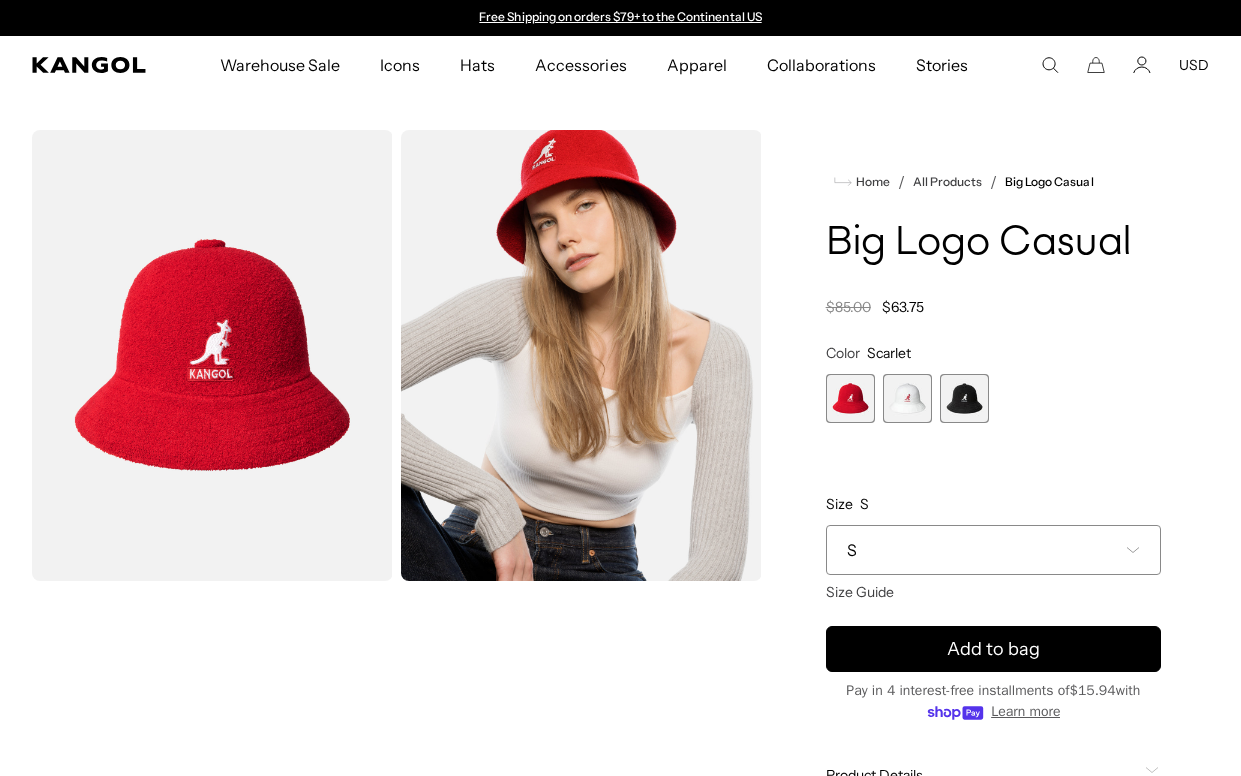 click at bounding box center (907, 398) 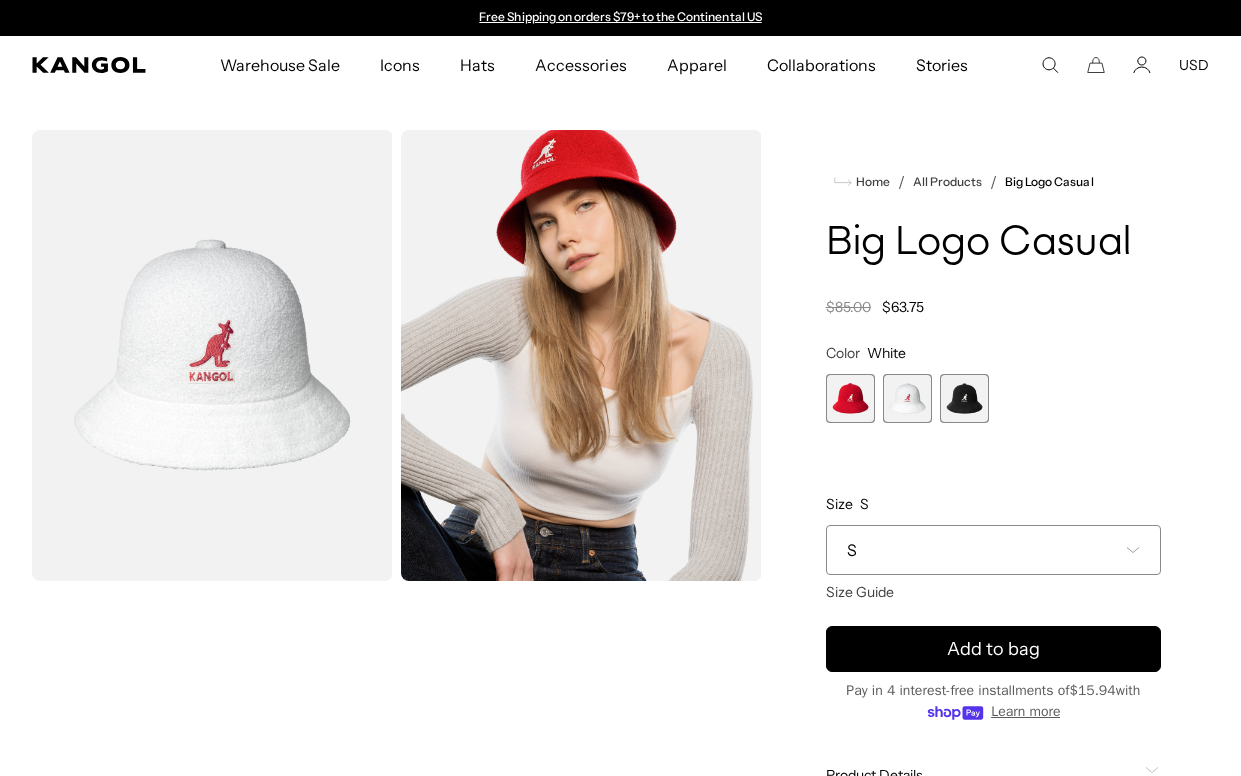 click at bounding box center (964, 398) 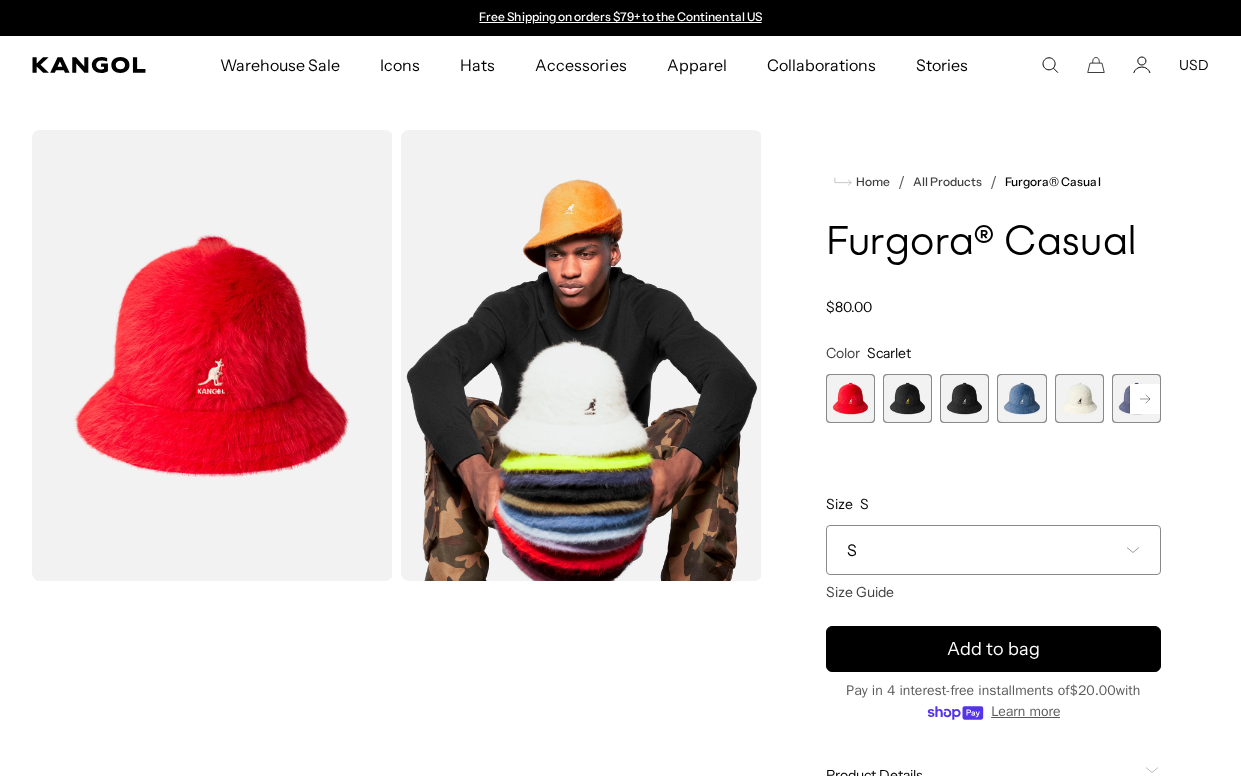 scroll, scrollTop: 0, scrollLeft: 0, axis: both 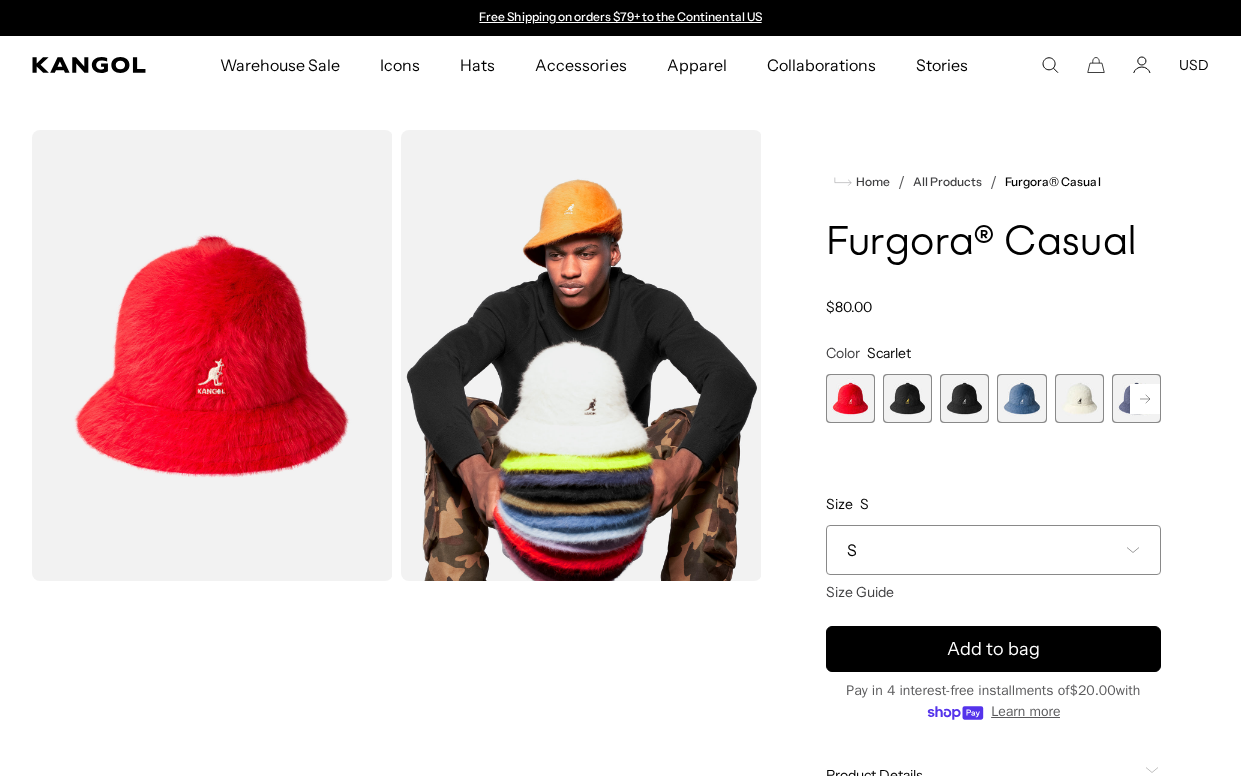 click at bounding box center (1021, 398) 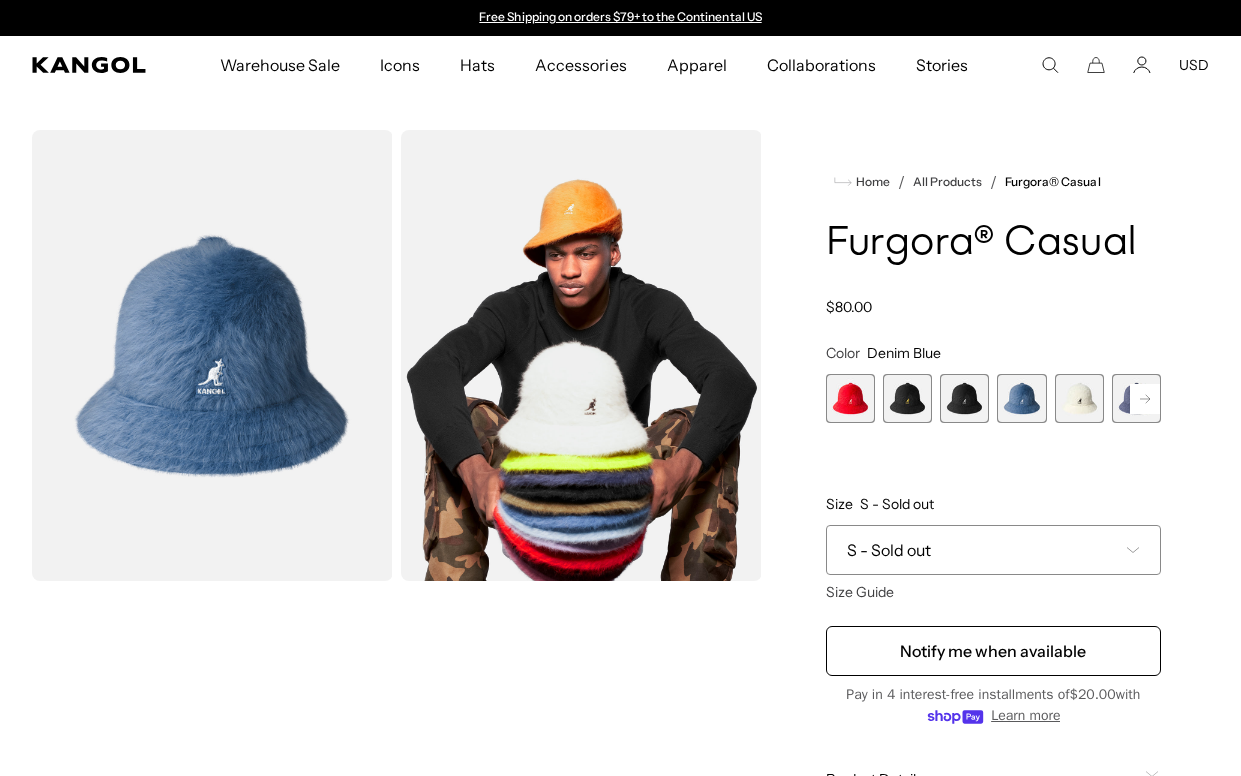click on "Home
/
All Products
/
Furgora® Casual
Furgora® Casual
Regular price
$80.00
Regular price
Sale price
$80.00
Color
Denim Blue
Previous
Next
Scarlet
Variant sold out or unavailable
Black/Gold
Variant sold out or unavailable" at bounding box center [993, 546] 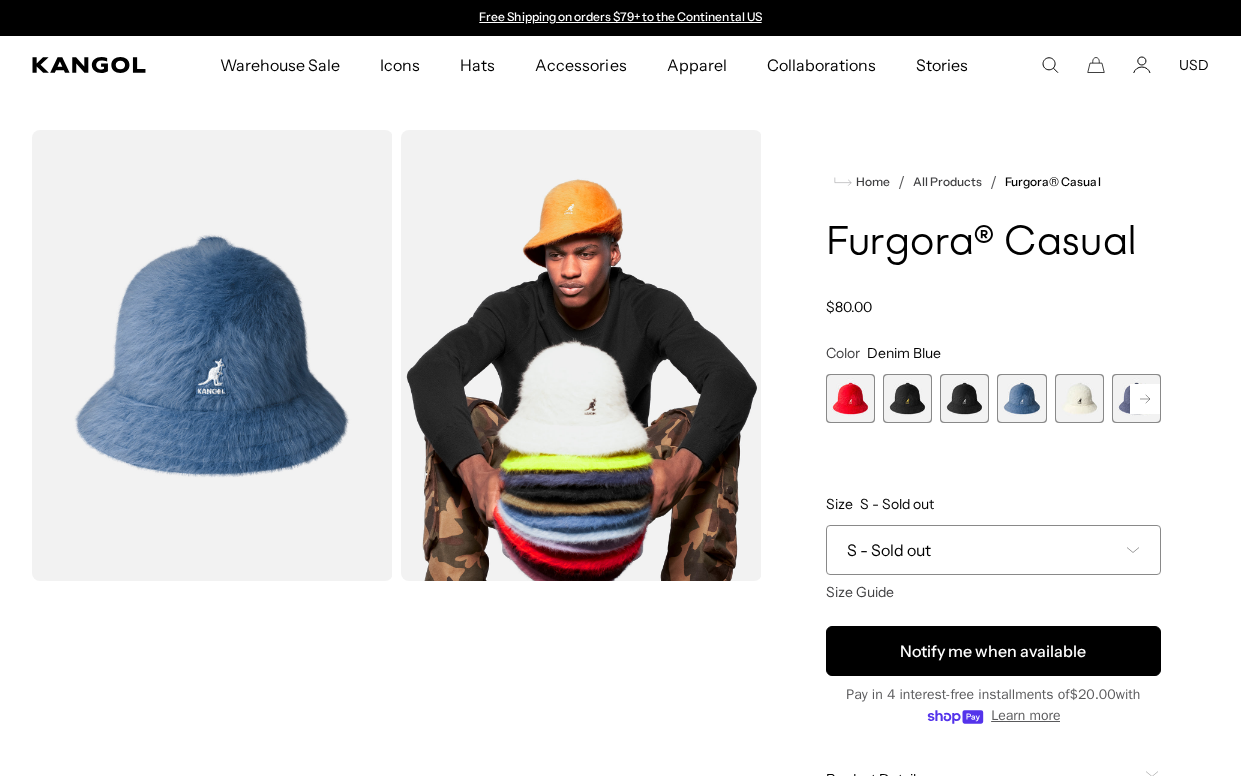 click on "Notify me when available" at bounding box center [993, 651] 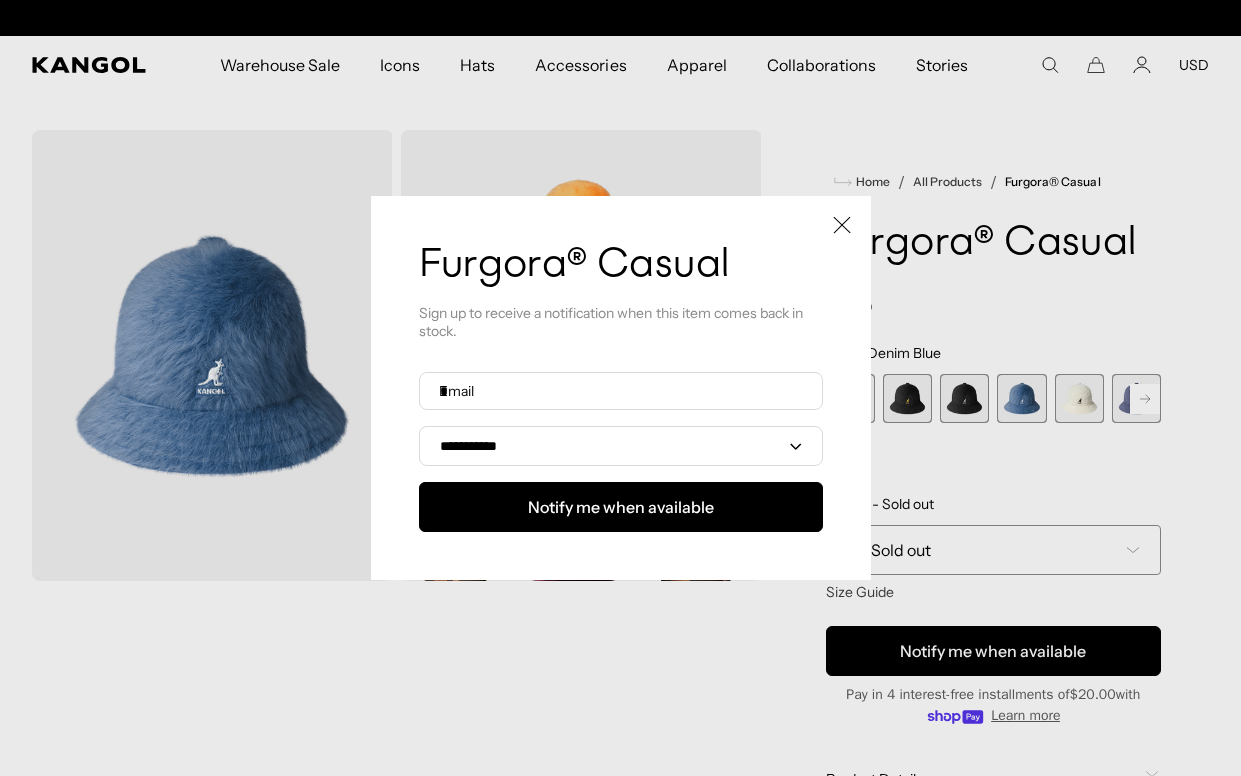 scroll, scrollTop: 0, scrollLeft: 412, axis: horizontal 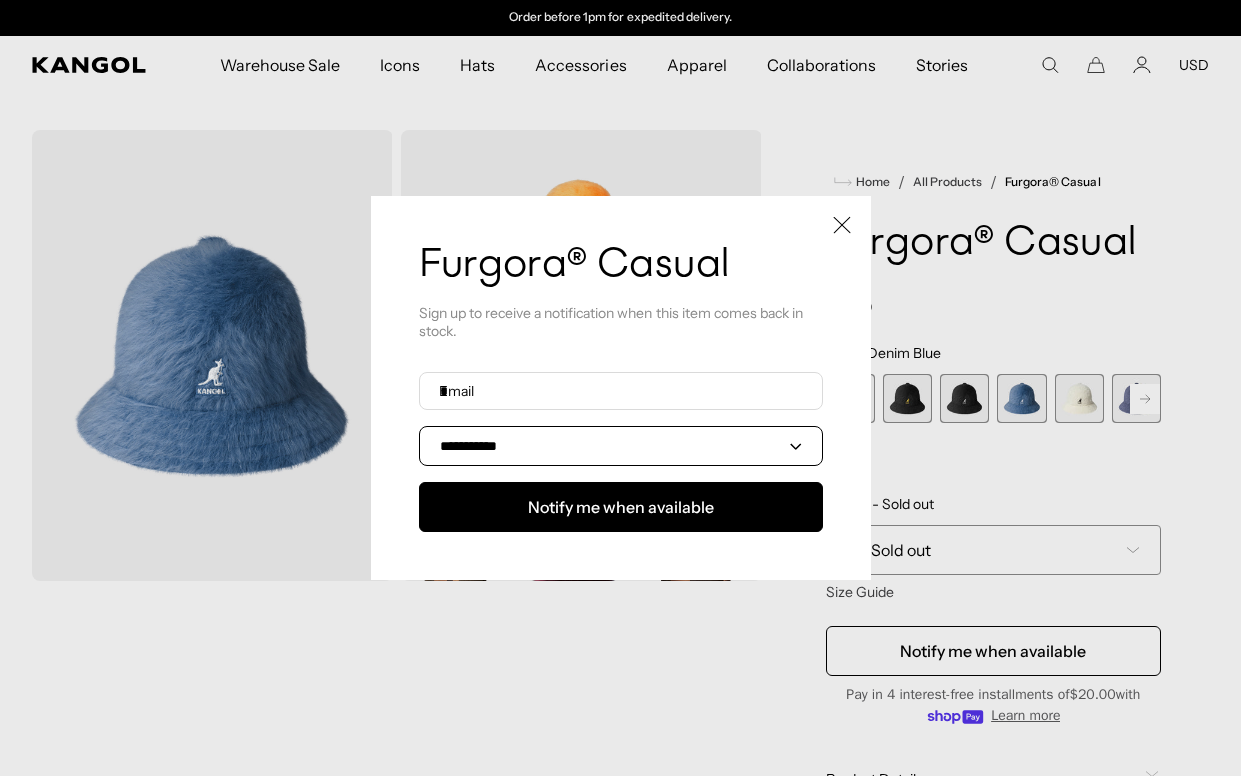 click on "**********" at bounding box center [621, 446] 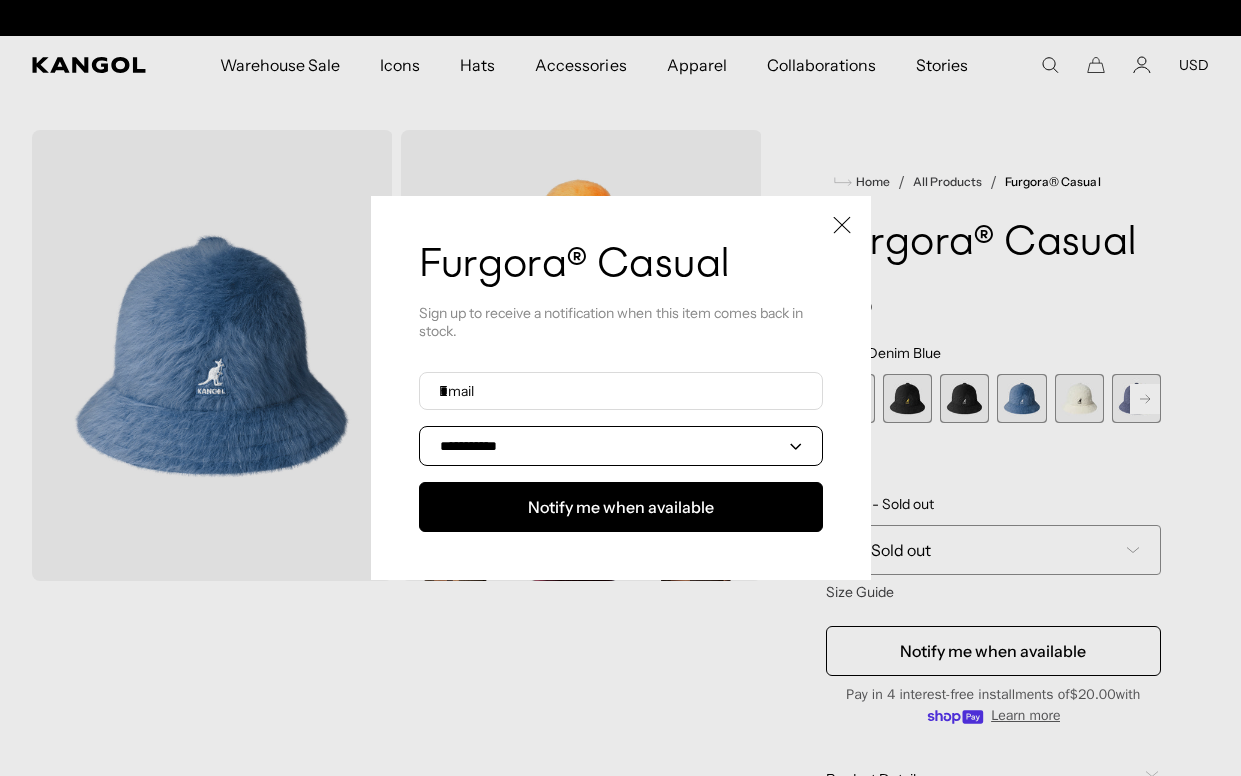 scroll, scrollTop: 0, scrollLeft: 0, axis: both 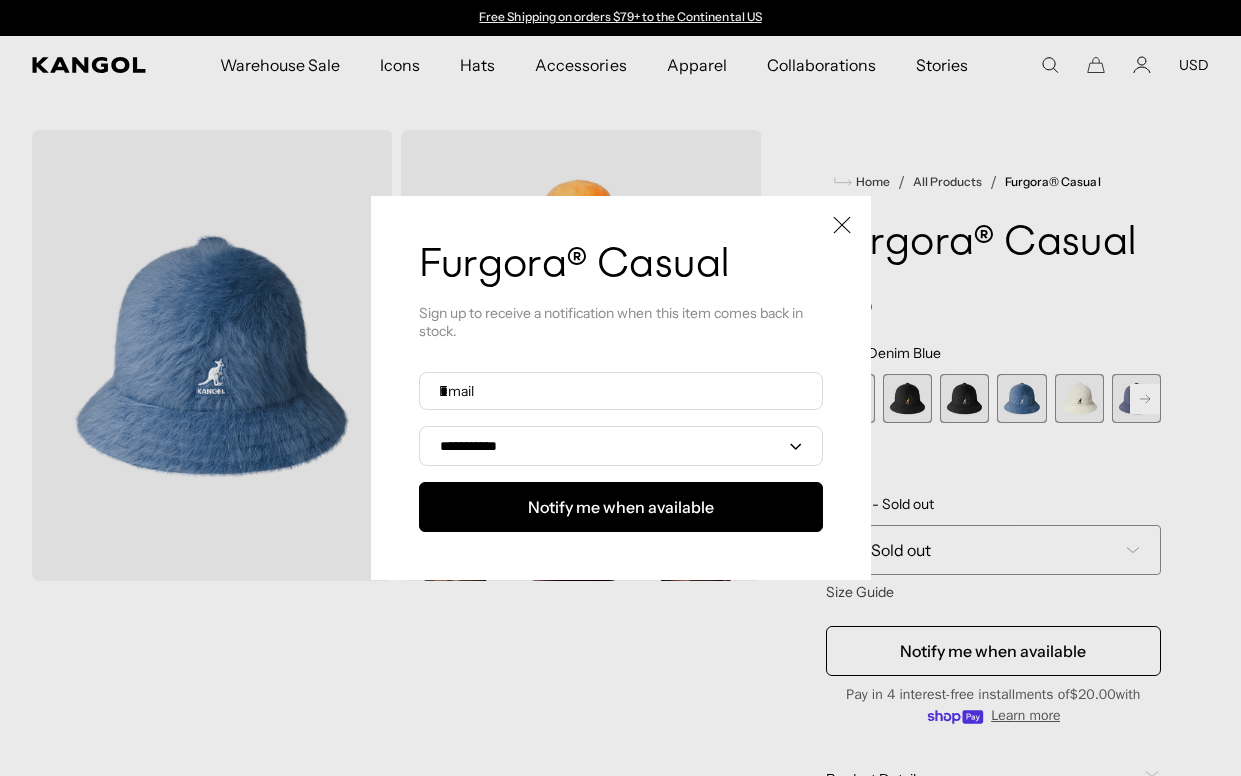 click at bounding box center (620, 388) 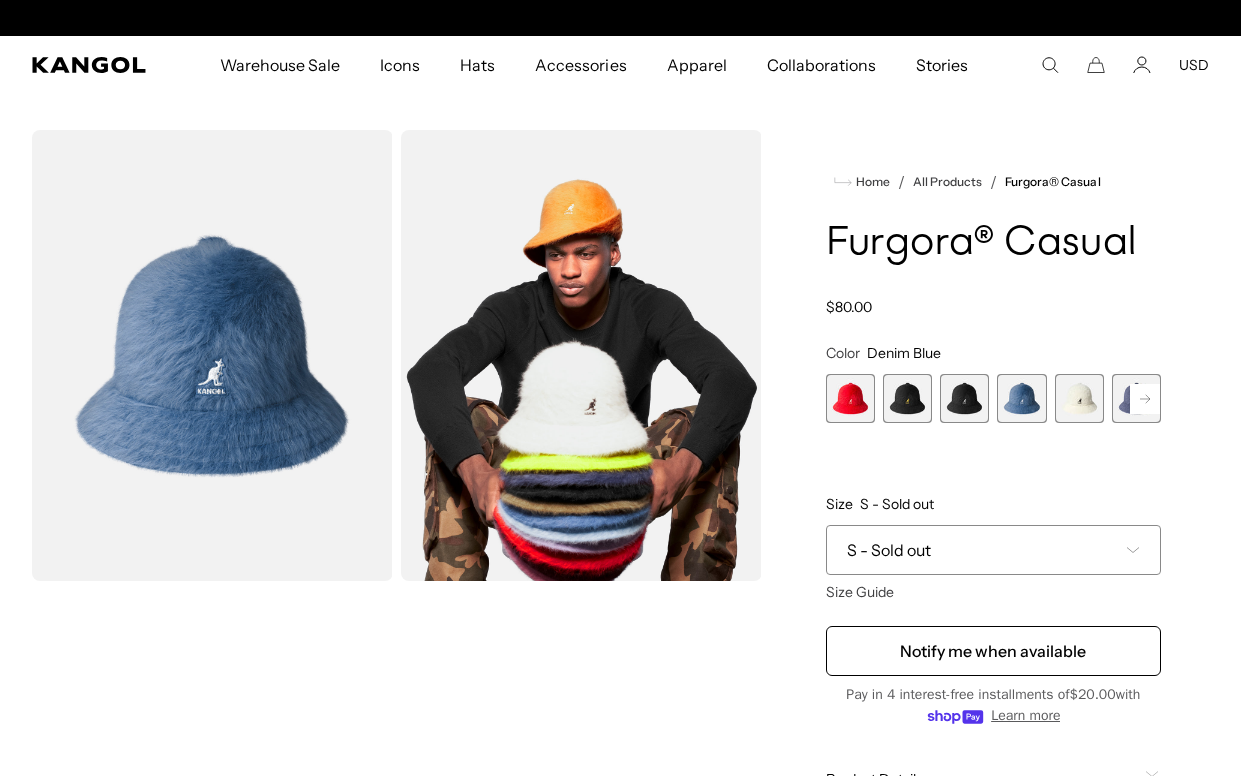 scroll, scrollTop: 0, scrollLeft: 412, axis: horizontal 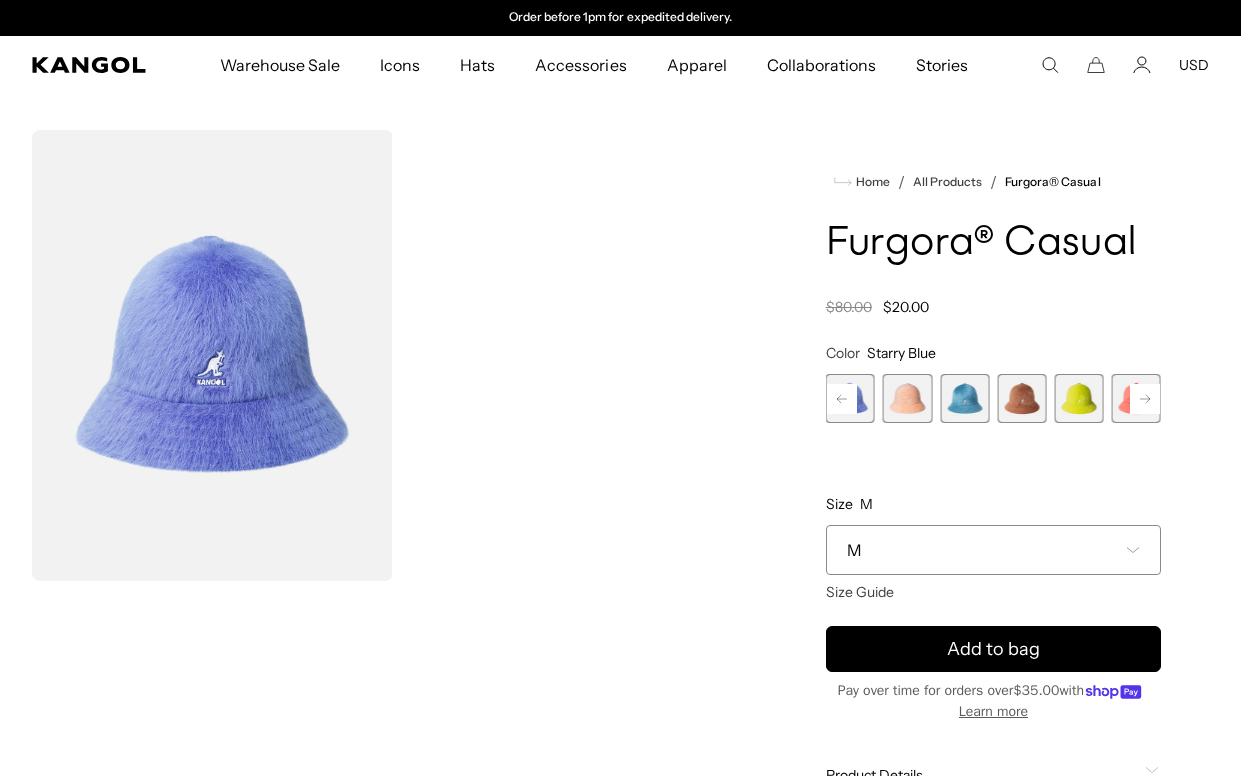 click on "M" at bounding box center (993, 550) 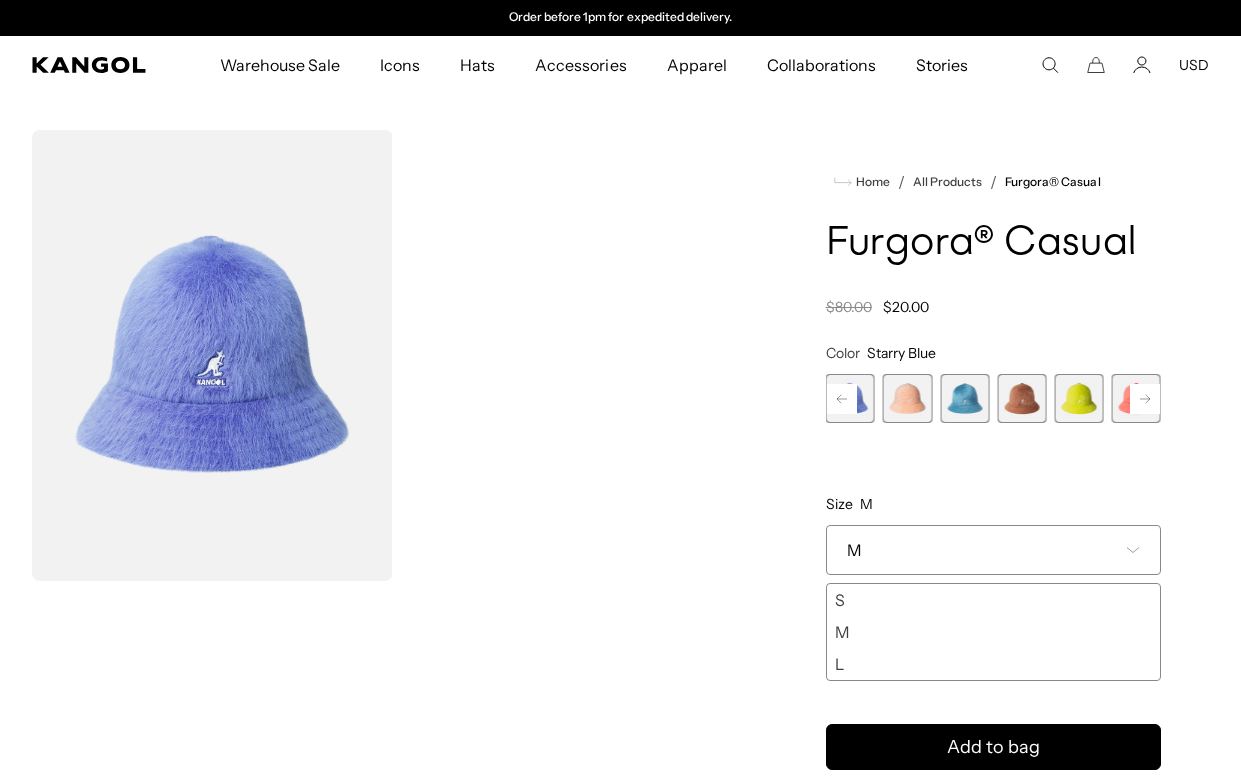 click on "S" at bounding box center (993, 600) 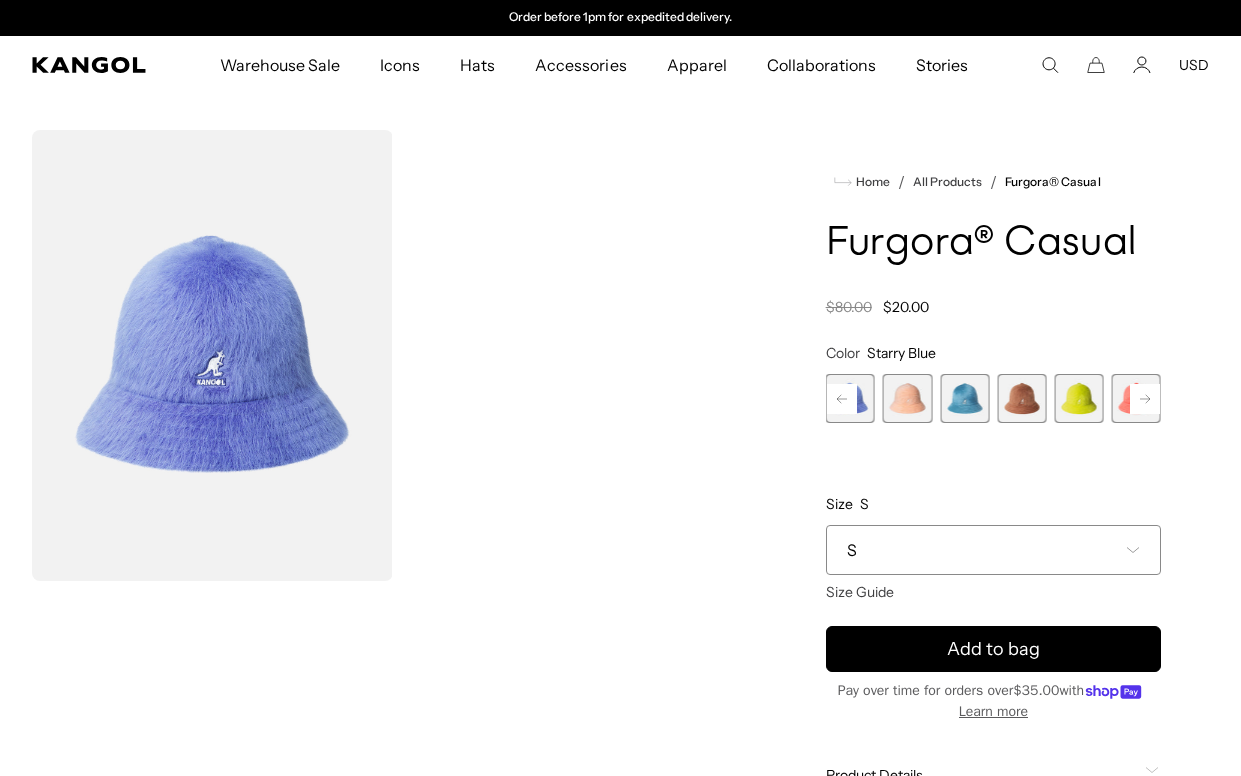 click on "Color
Starry Blue
Previous
Next
Digital Lavender
Variant sold out or unavailable
Glacier
Variant sold out or unavailable
Starry Blue
Variant sold out or unavailable
Papaya Milk
Variant sold out or unavailable
Marine Teal
Variant sold out or unavailable
Mahogany" at bounding box center [993, 463] 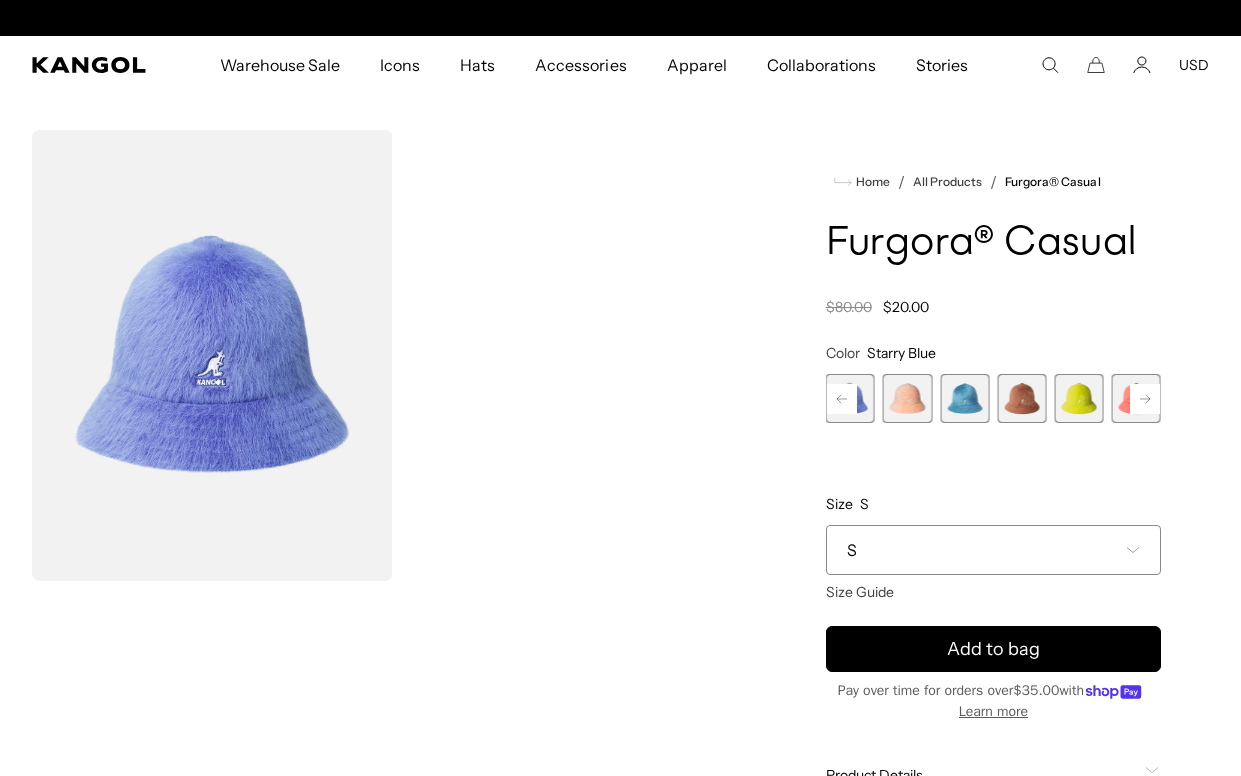 scroll, scrollTop: 0, scrollLeft: 0, axis: both 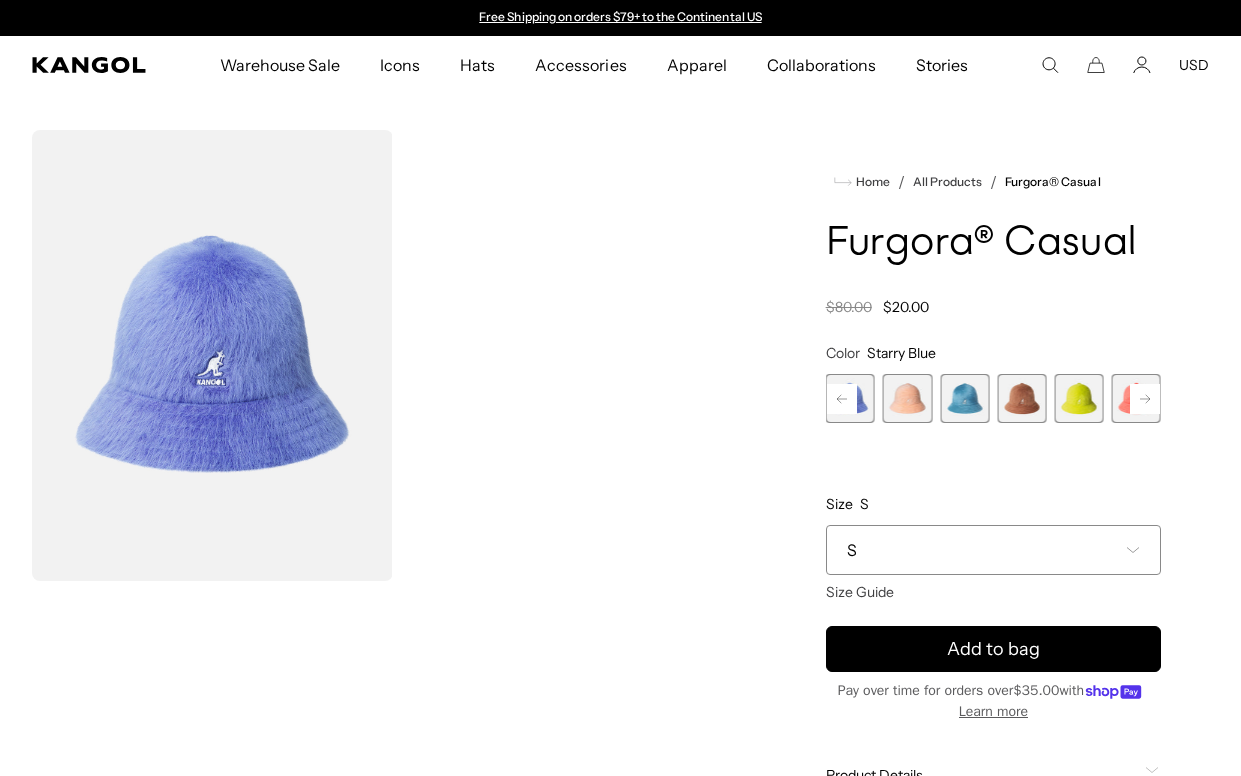 click at bounding box center (964, 398) 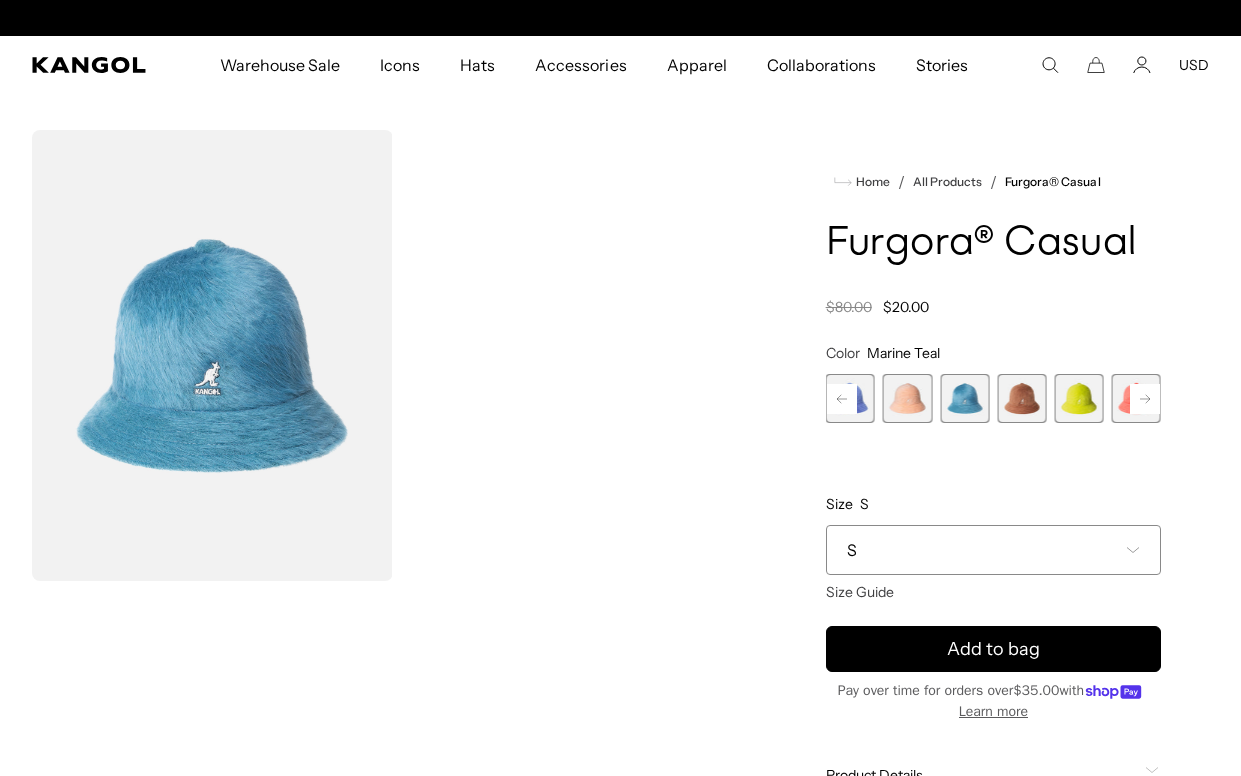 scroll, scrollTop: 0, scrollLeft: 412, axis: horizontal 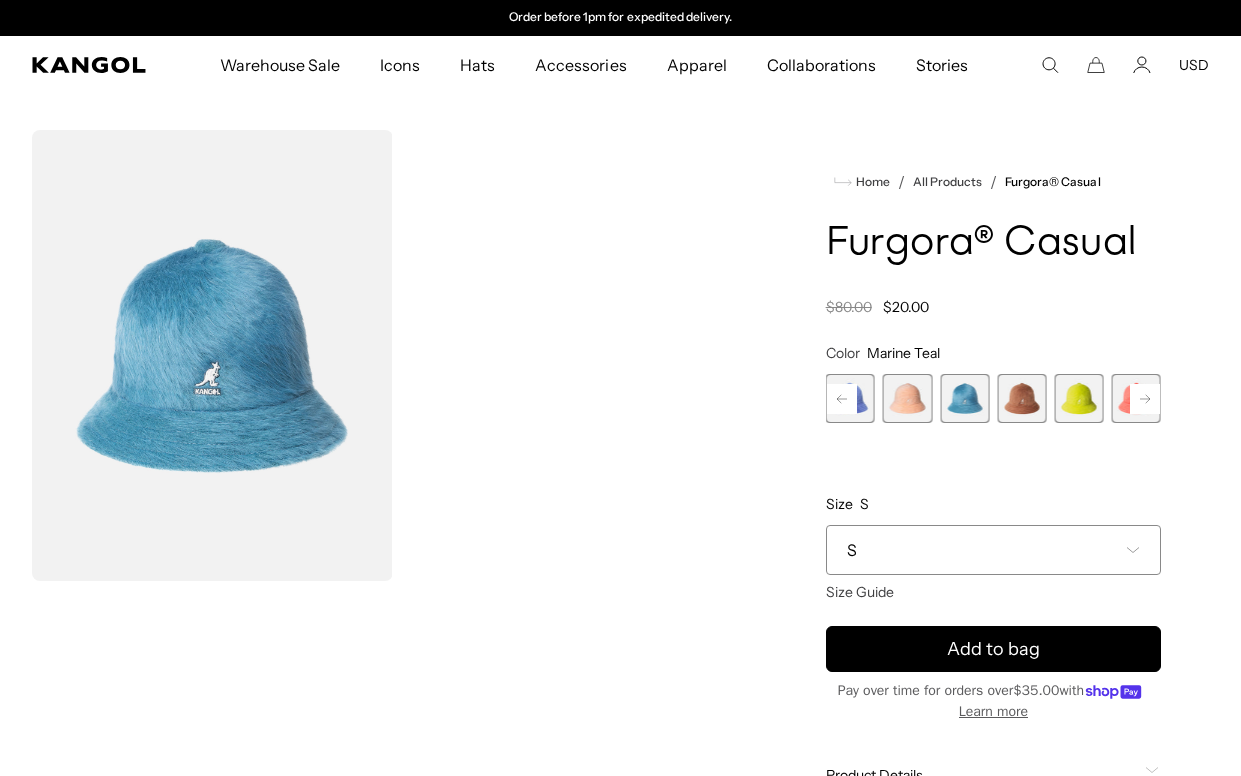 click 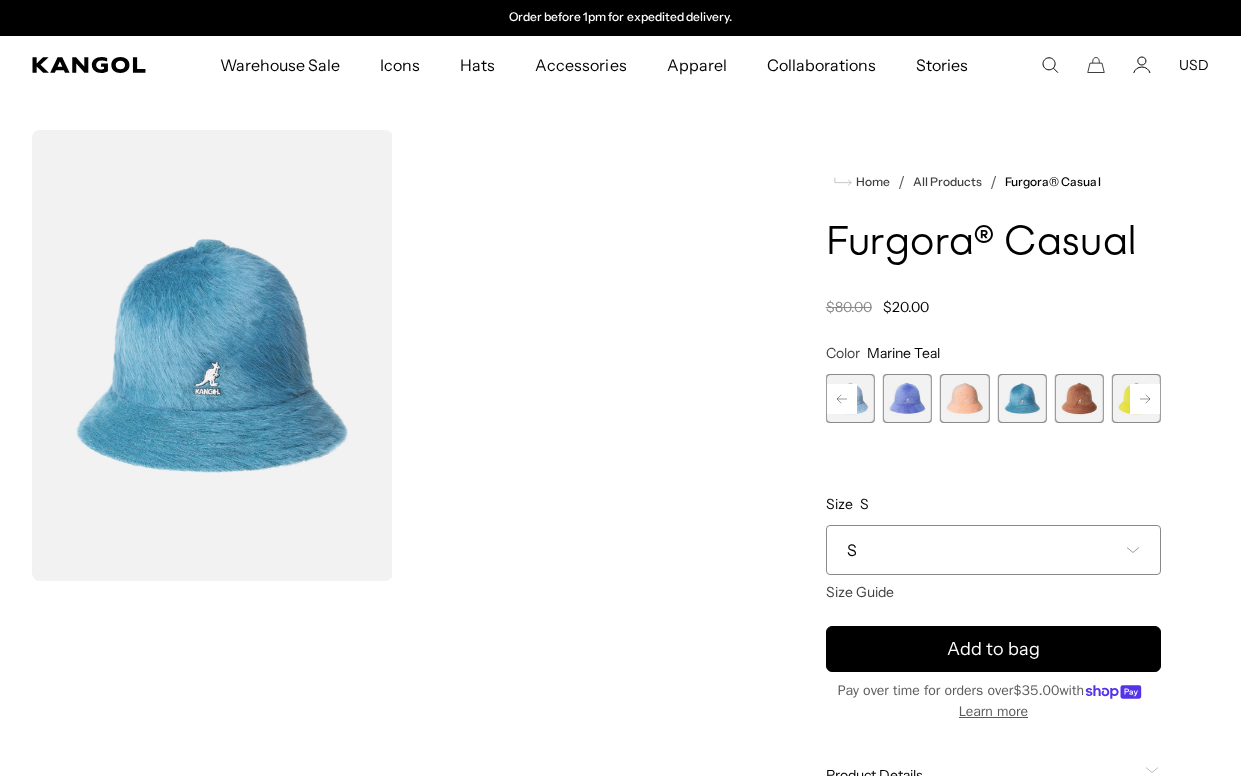 click 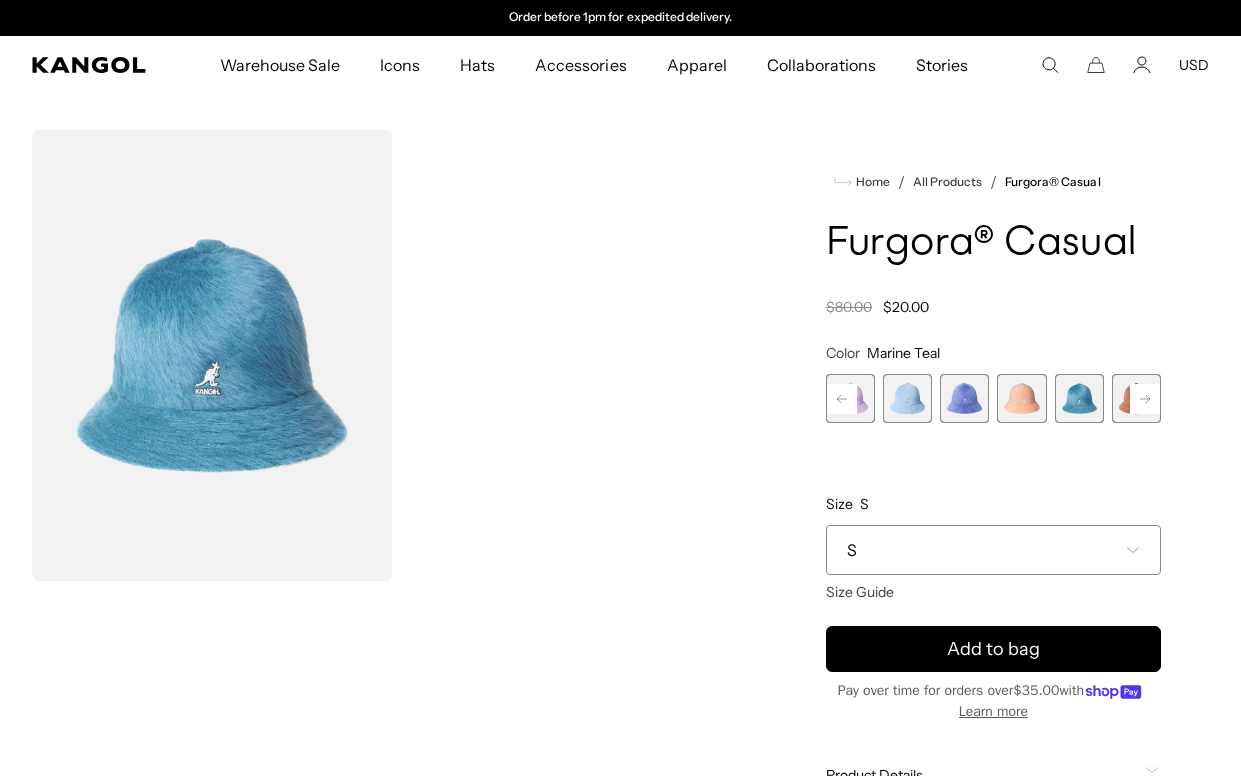 click on "Previous
Next
Digital Lavender
Variant sold out or unavailable
Glacier
Variant sold out or unavailable
Starry Blue
Variant sold out or unavailable
Papaya Milk
Variant sold out or unavailable
Marine Teal
Variant sold out or unavailable
Mahogany
Variant sold out or unavailable" at bounding box center [993, 398] 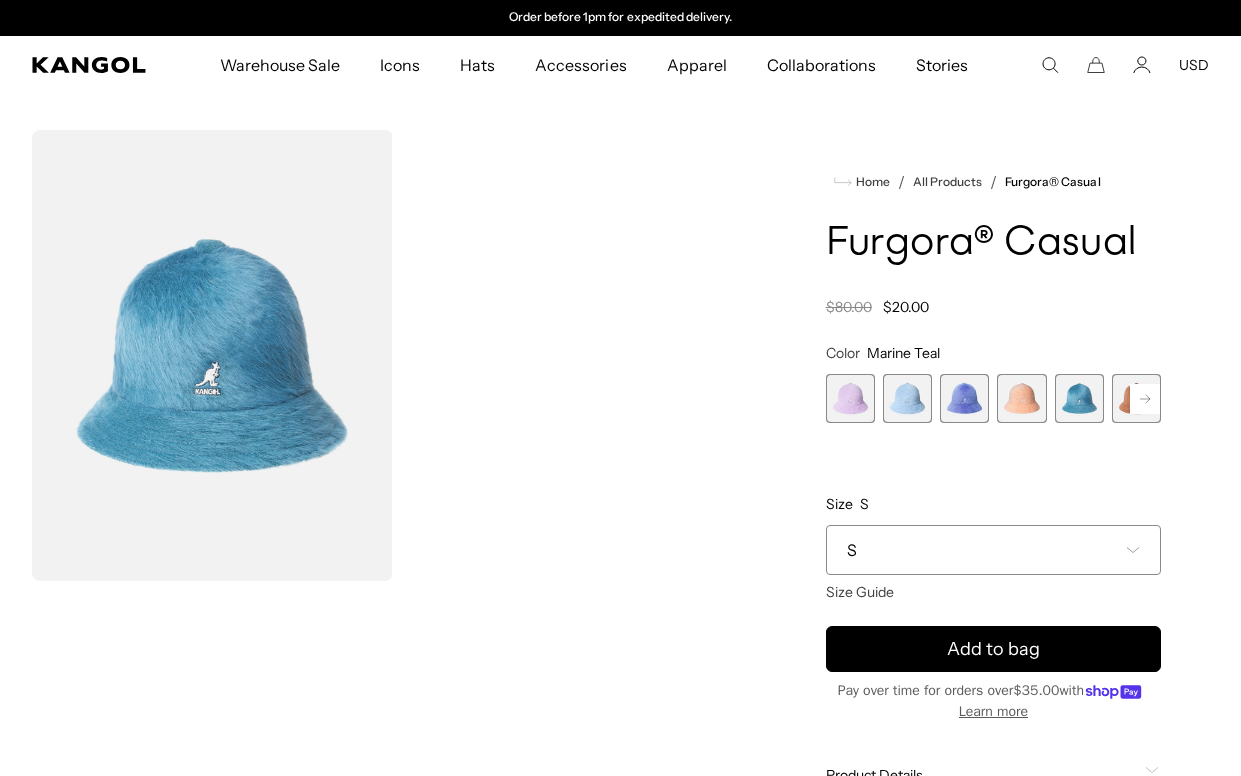 click at bounding box center (964, 398) 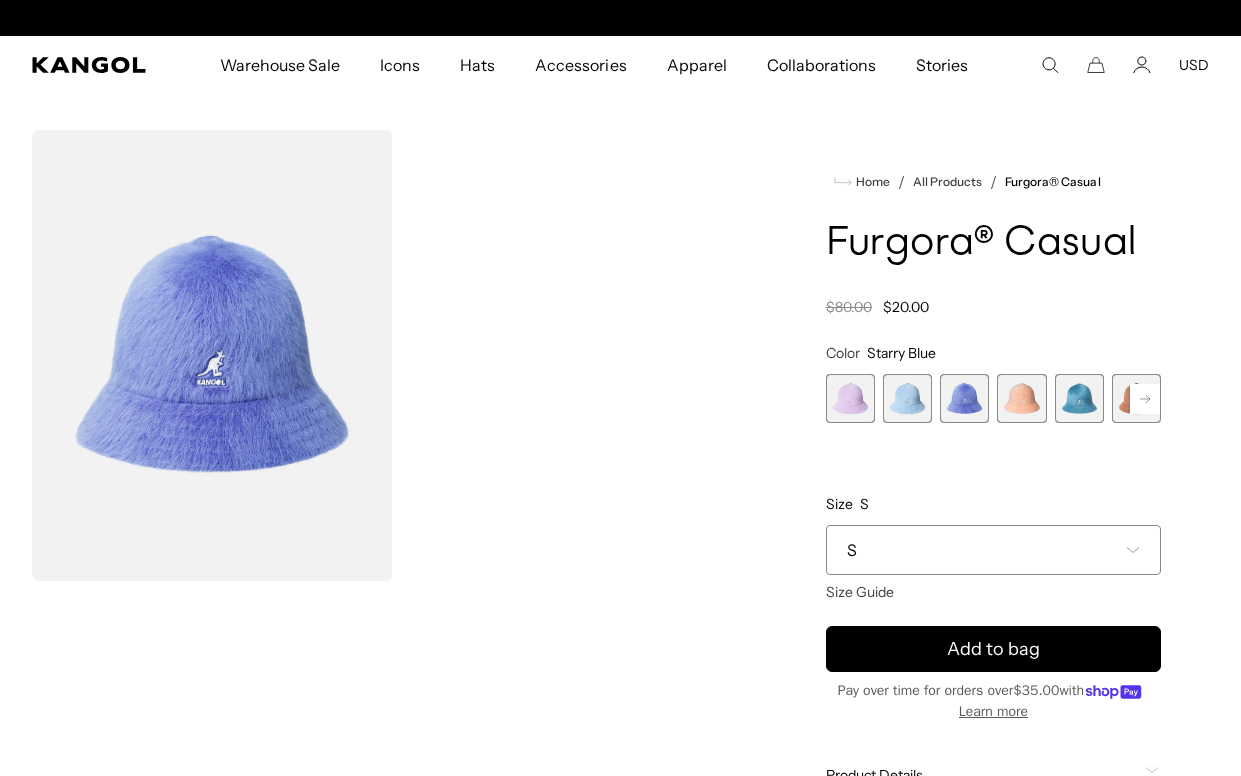 scroll, scrollTop: 0, scrollLeft: 0, axis: both 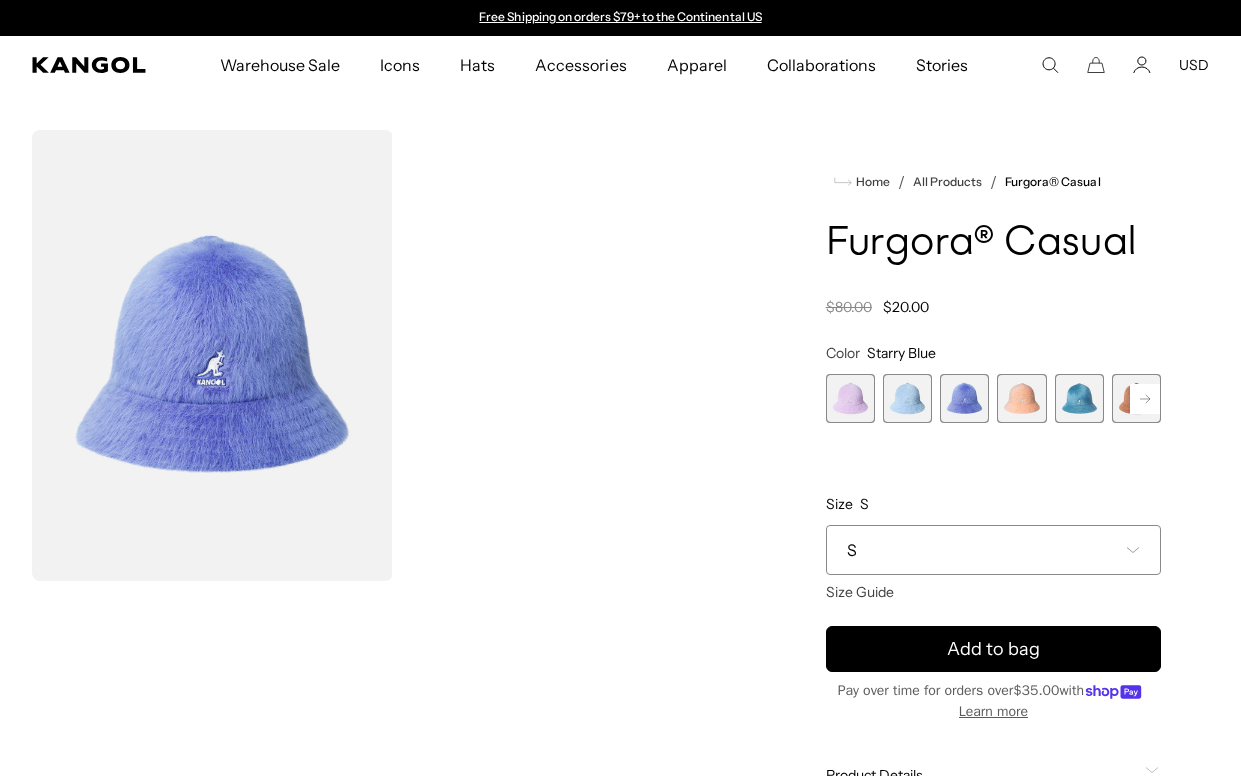 click at bounding box center [907, 398] 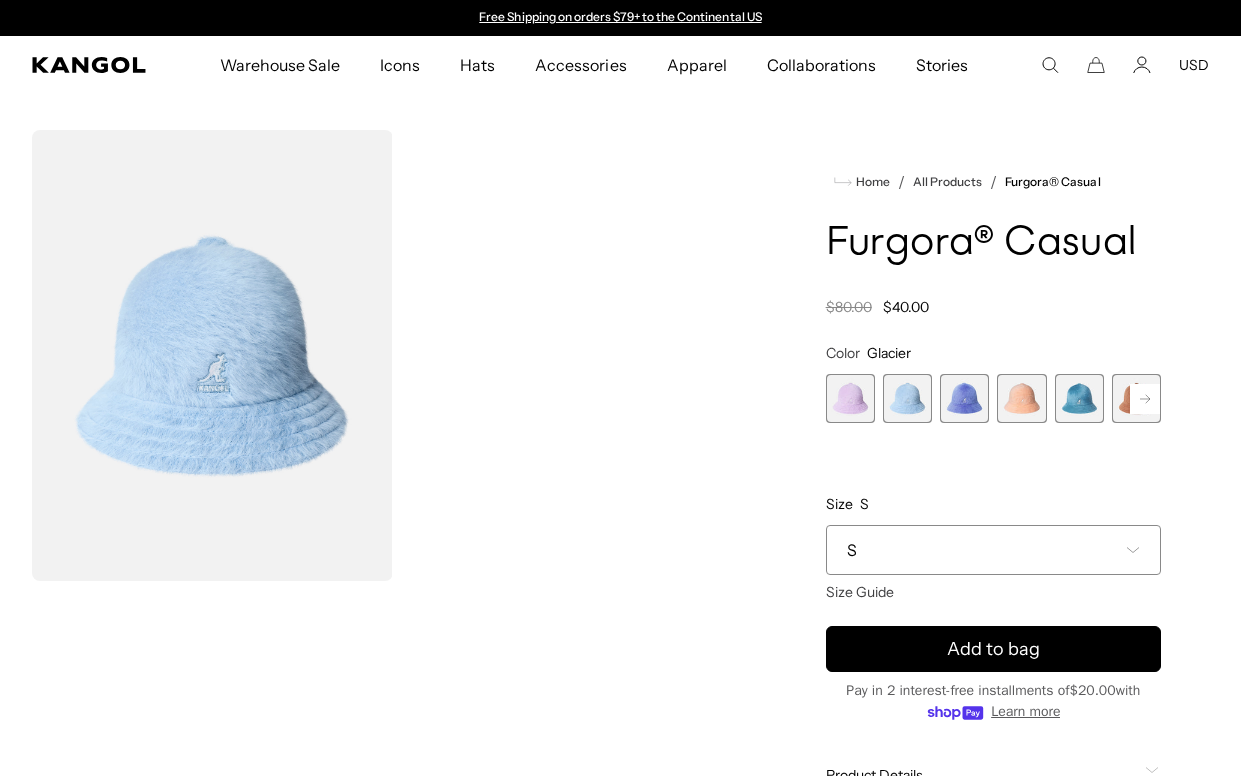 click at bounding box center (964, 398) 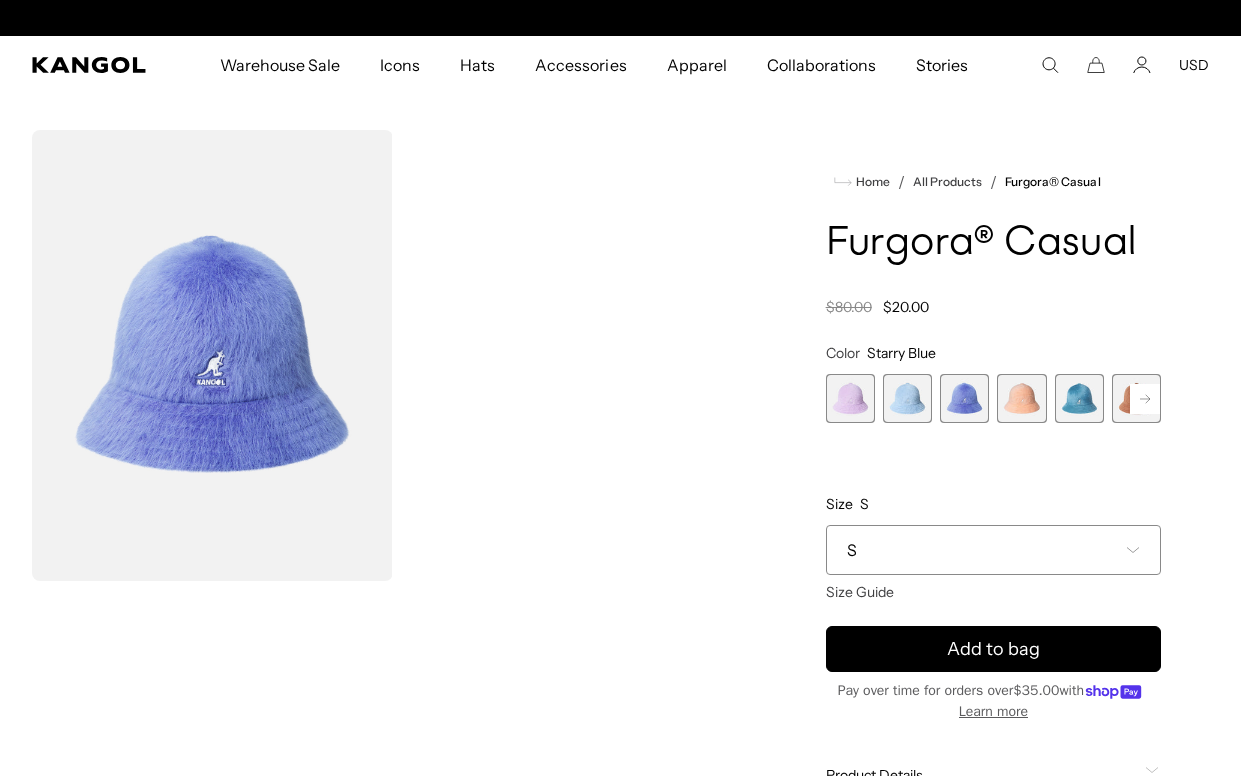 scroll, scrollTop: 0, scrollLeft: 412, axis: horizontal 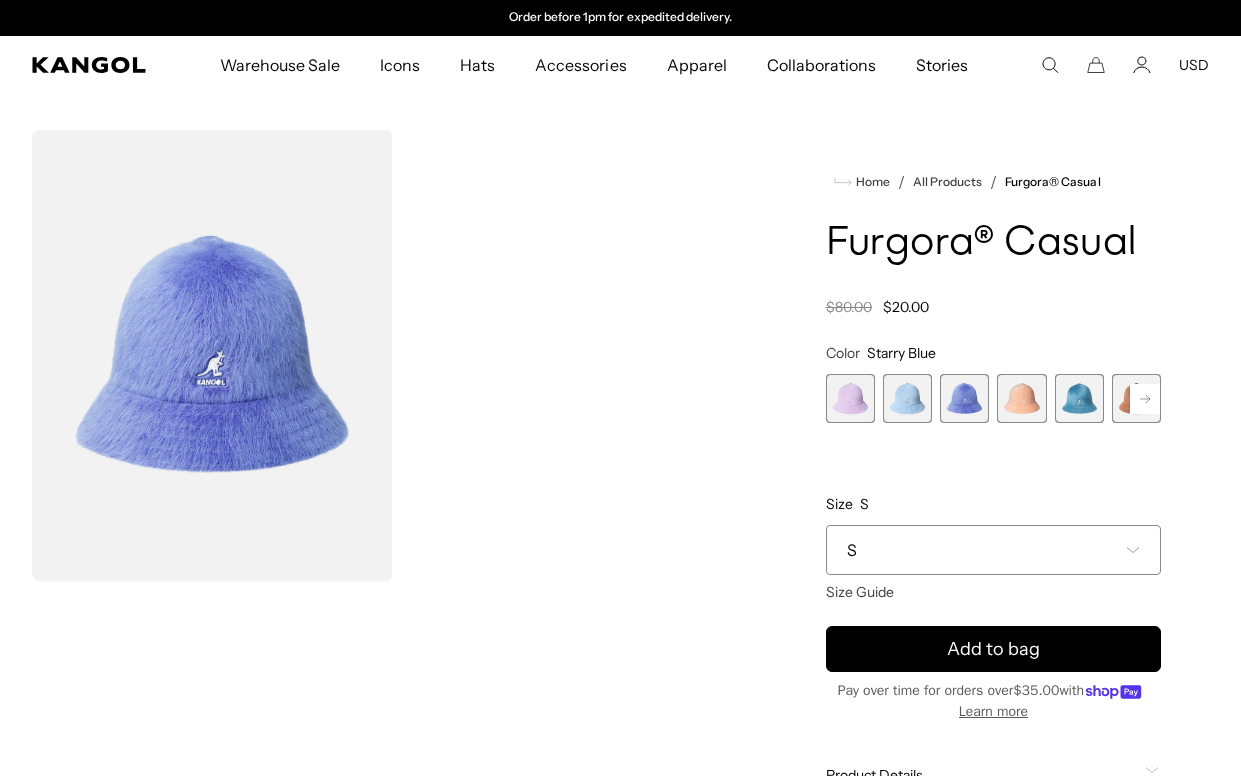 click on "Color
Starry Blue
Previous
Next
Digital Lavender
Variant sold out or unavailable
Glacier
Variant sold out or unavailable
Starry Blue
Variant sold out or unavailable
Papaya Milk
Variant sold out or unavailable
Marine Teal
Variant sold out or unavailable
Mahogany" at bounding box center (993, 463) 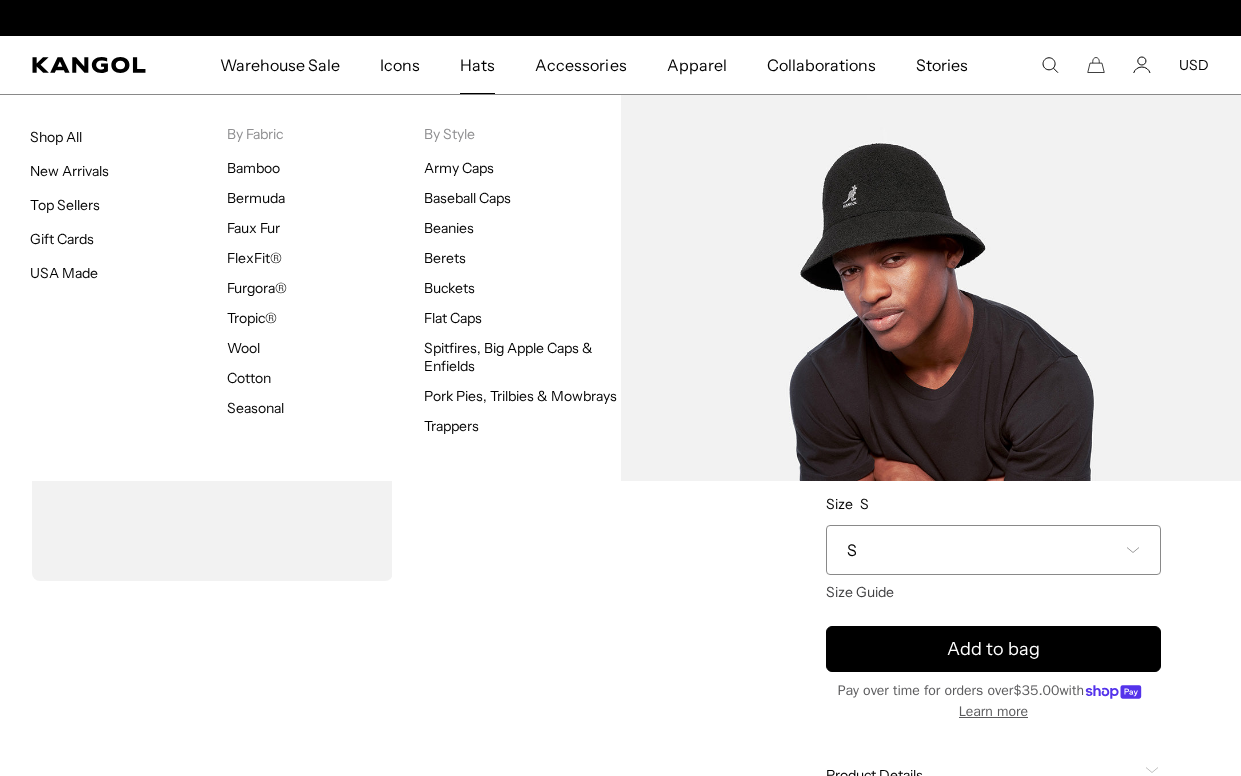 scroll, scrollTop: 0, scrollLeft: 412, axis: horizontal 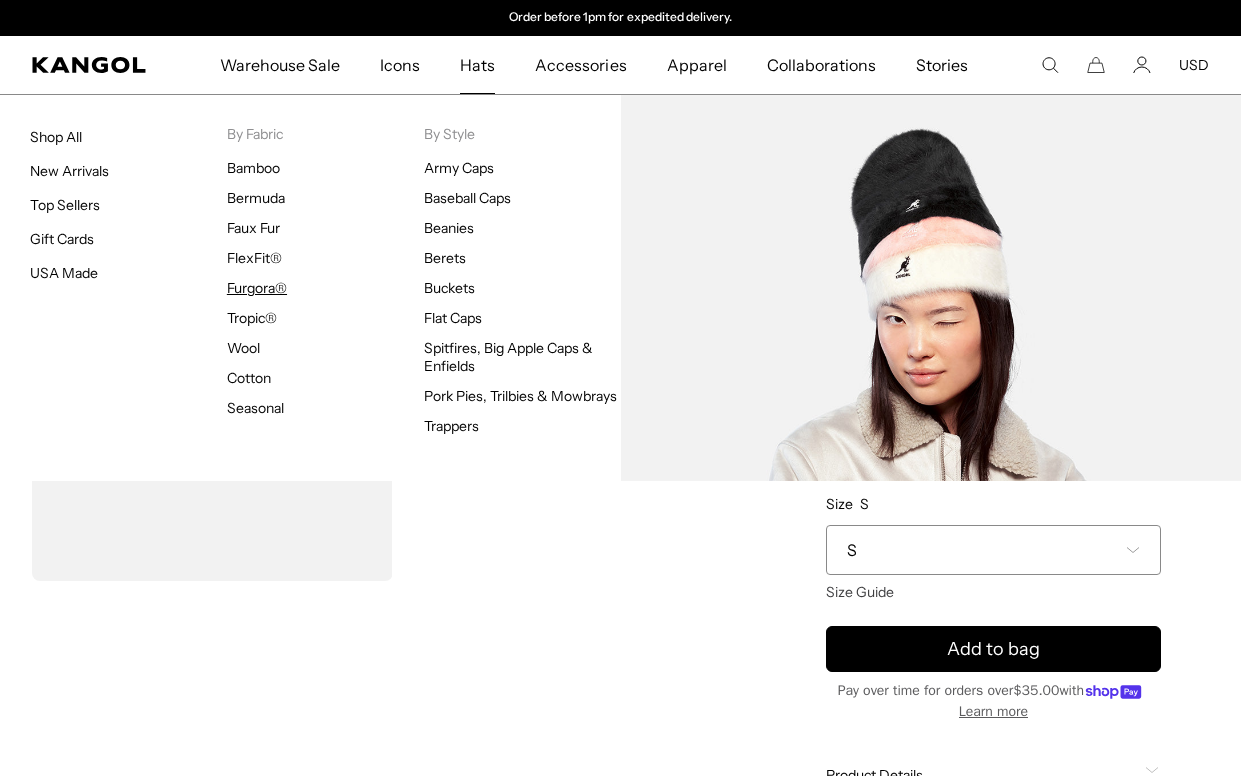 click on "Furgora®" at bounding box center [257, 288] 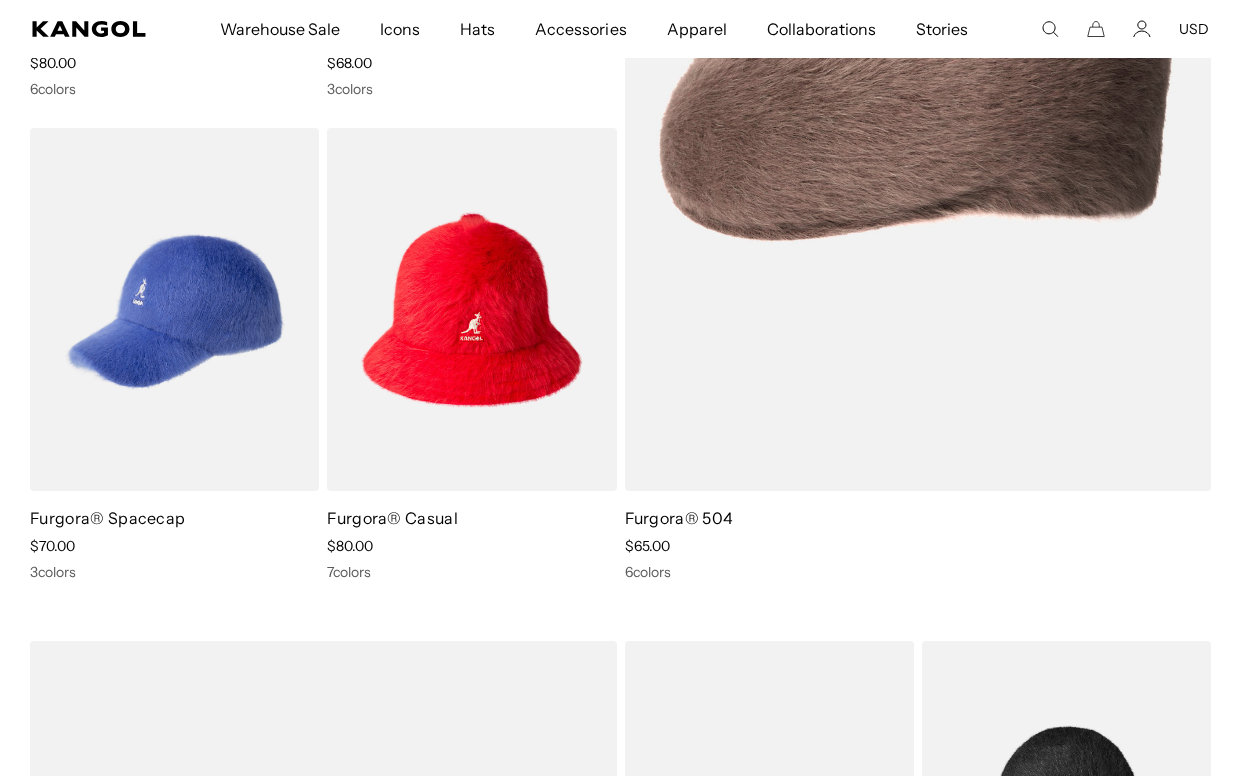 scroll, scrollTop: 712, scrollLeft: 0, axis: vertical 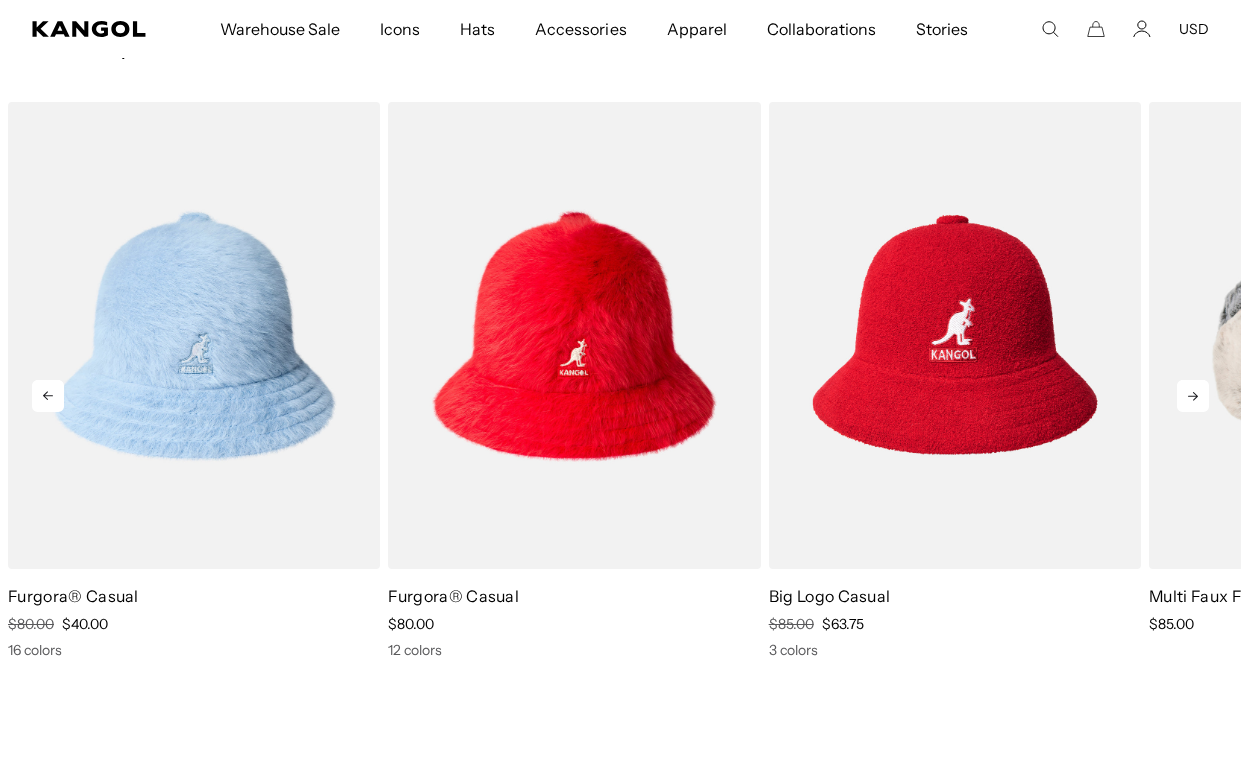 click at bounding box center [194, 335] 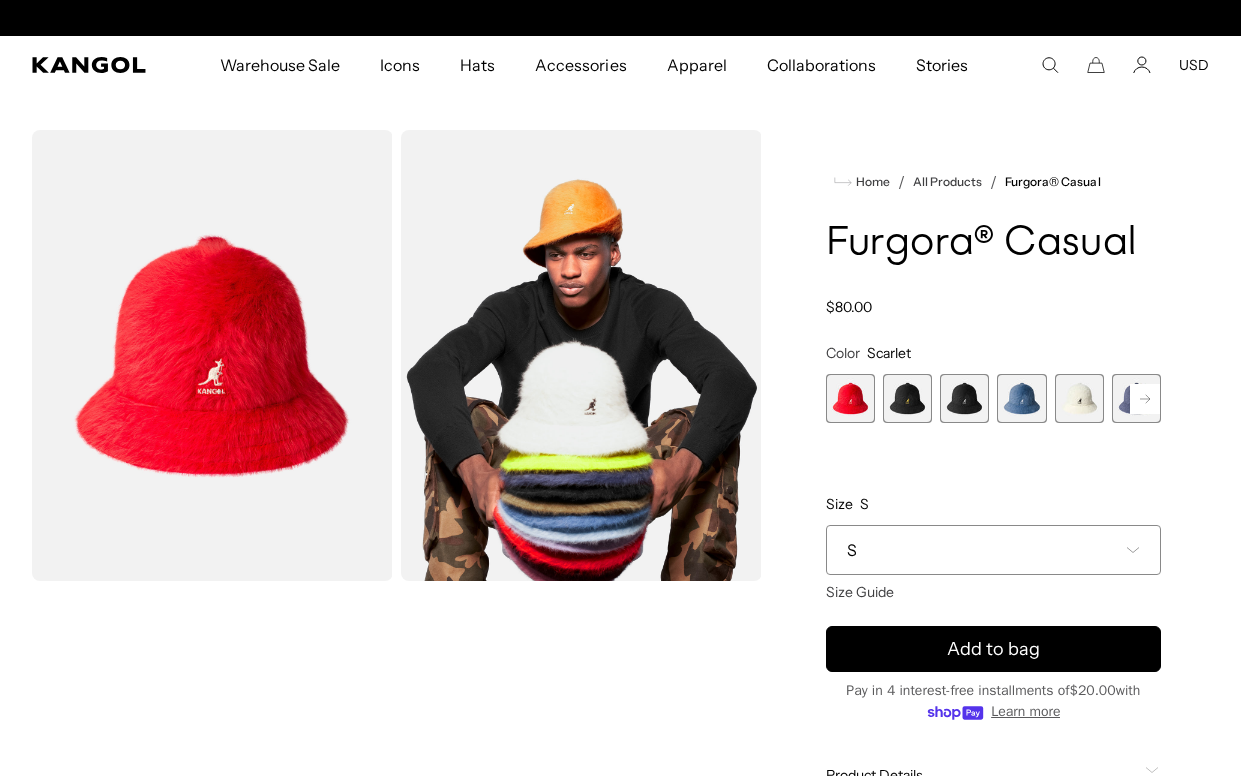 scroll, scrollTop: 0, scrollLeft: 0, axis: both 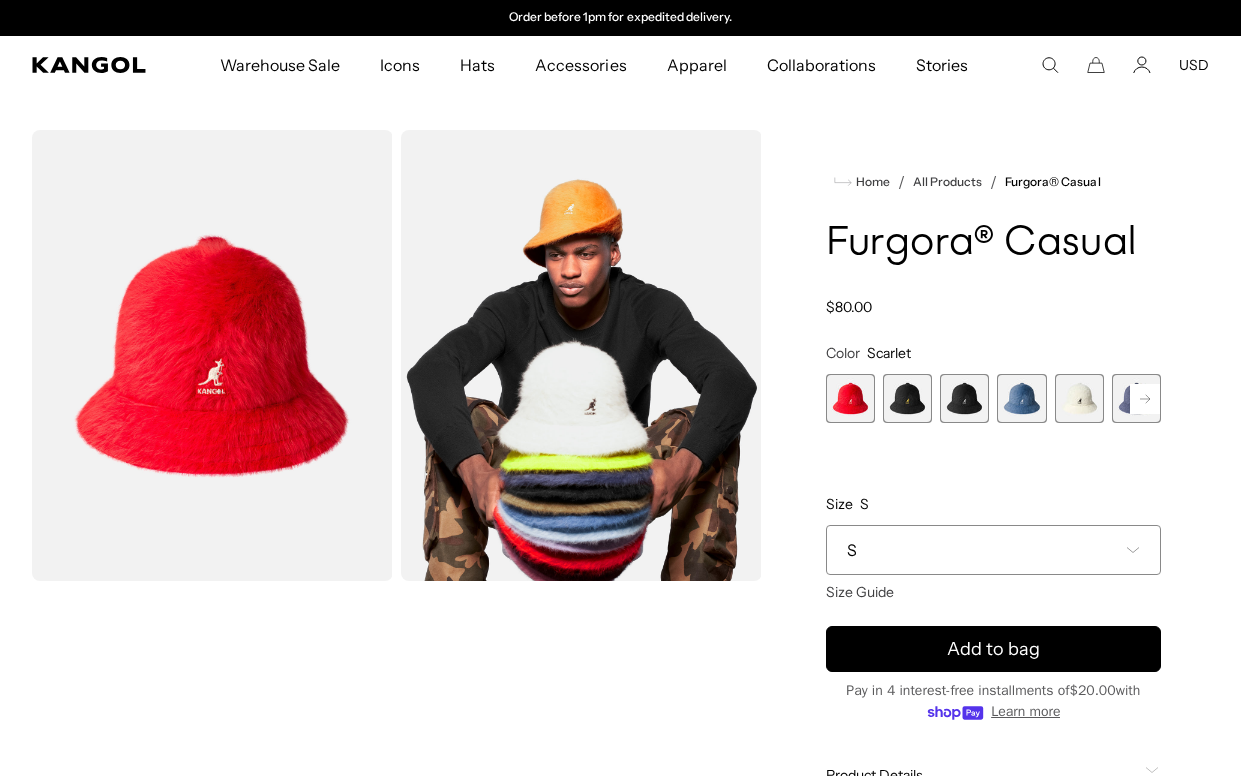 click at bounding box center [1021, 398] 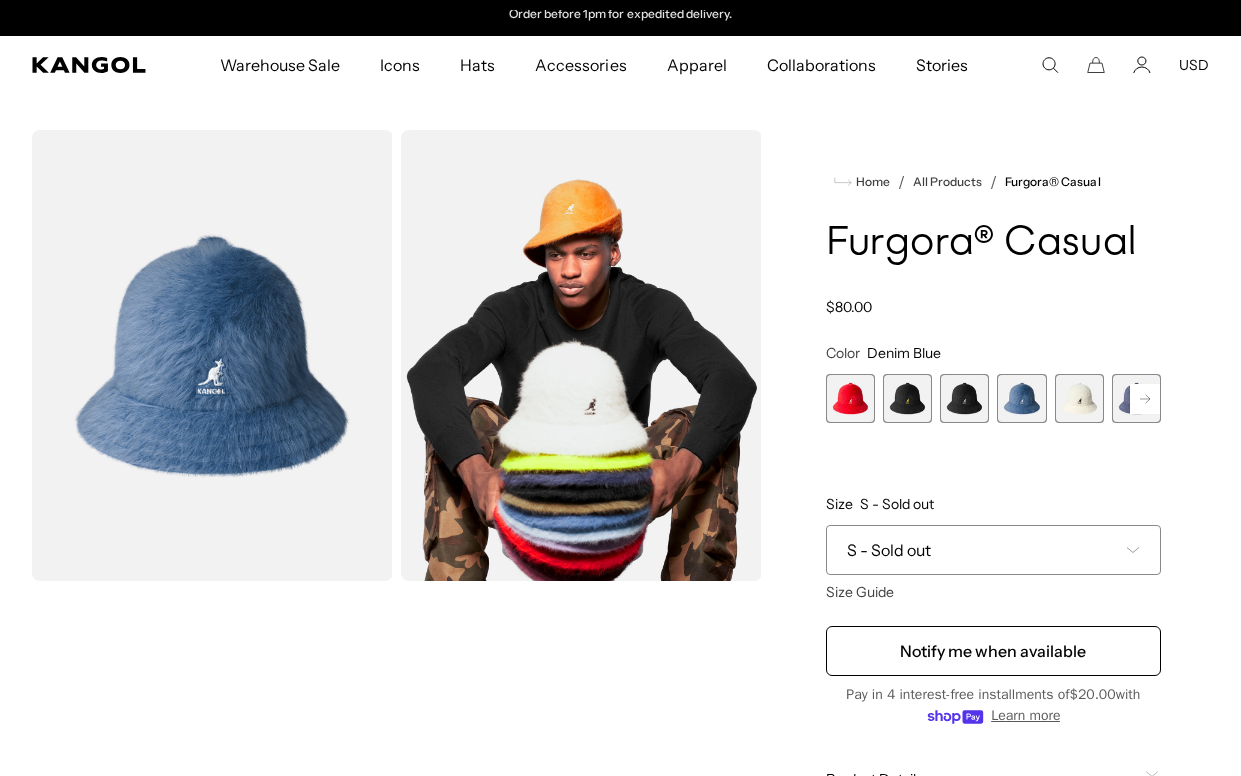 scroll, scrollTop: 0, scrollLeft: 0, axis: both 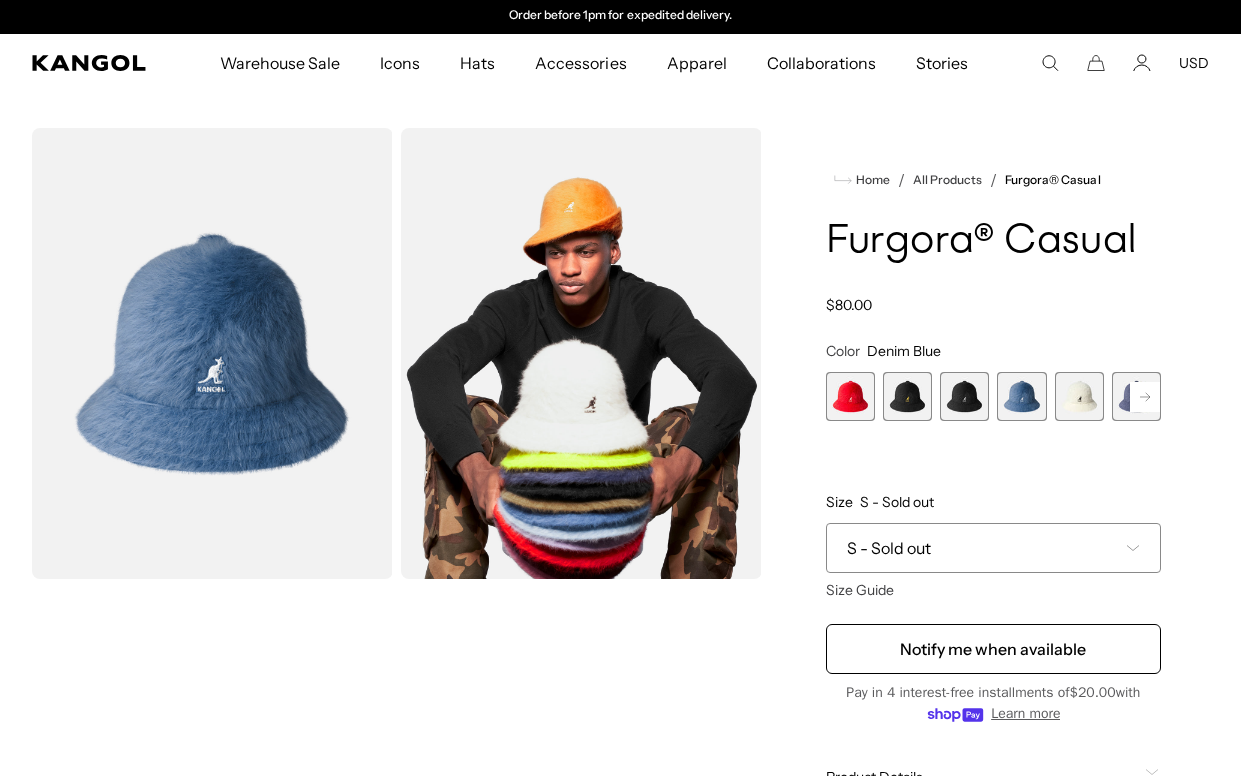click 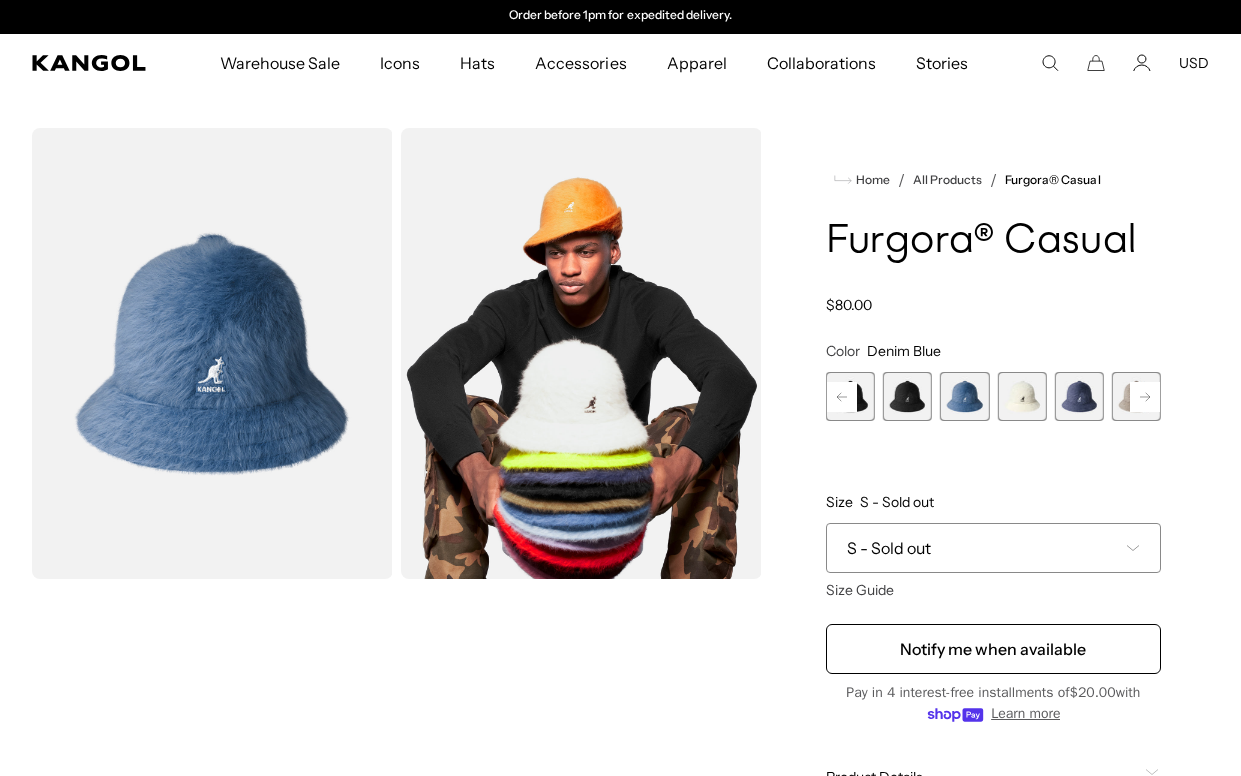 click at bounding box center [1078, 396] 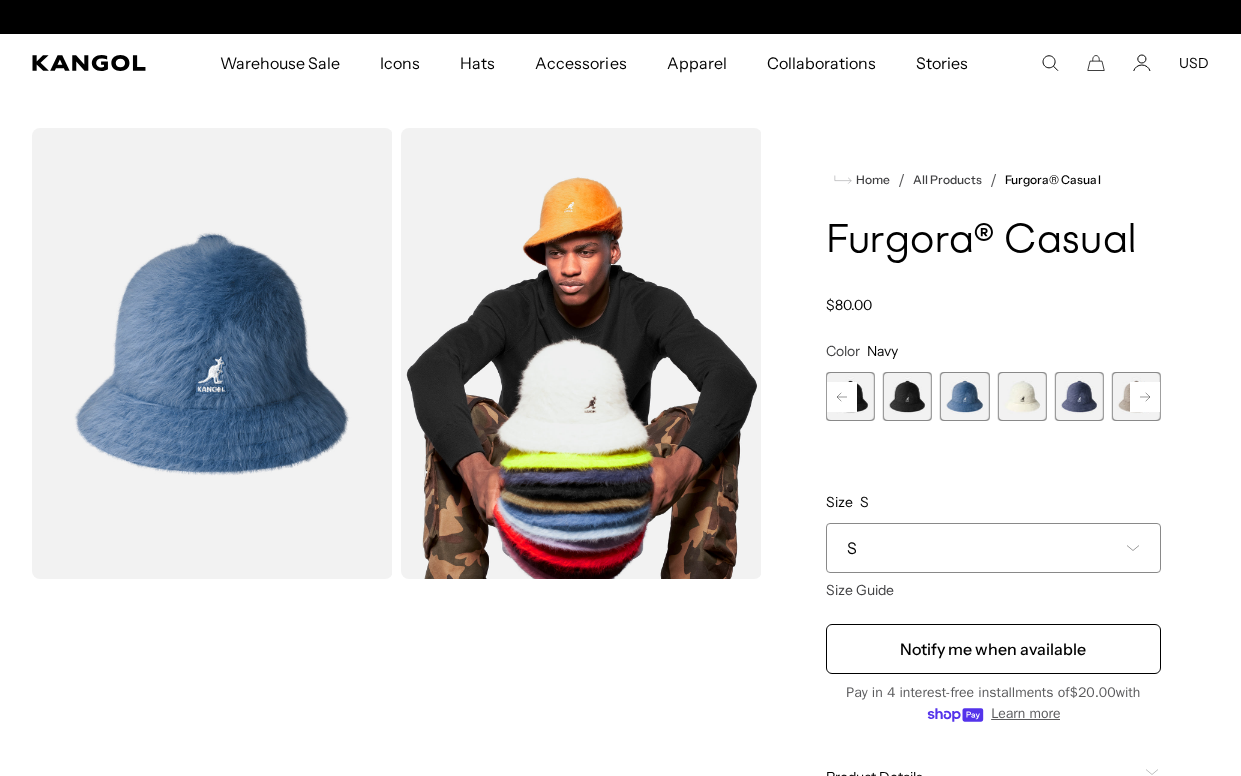 scroll, scrollTop: 0, scrollLeft: 0, axis: both 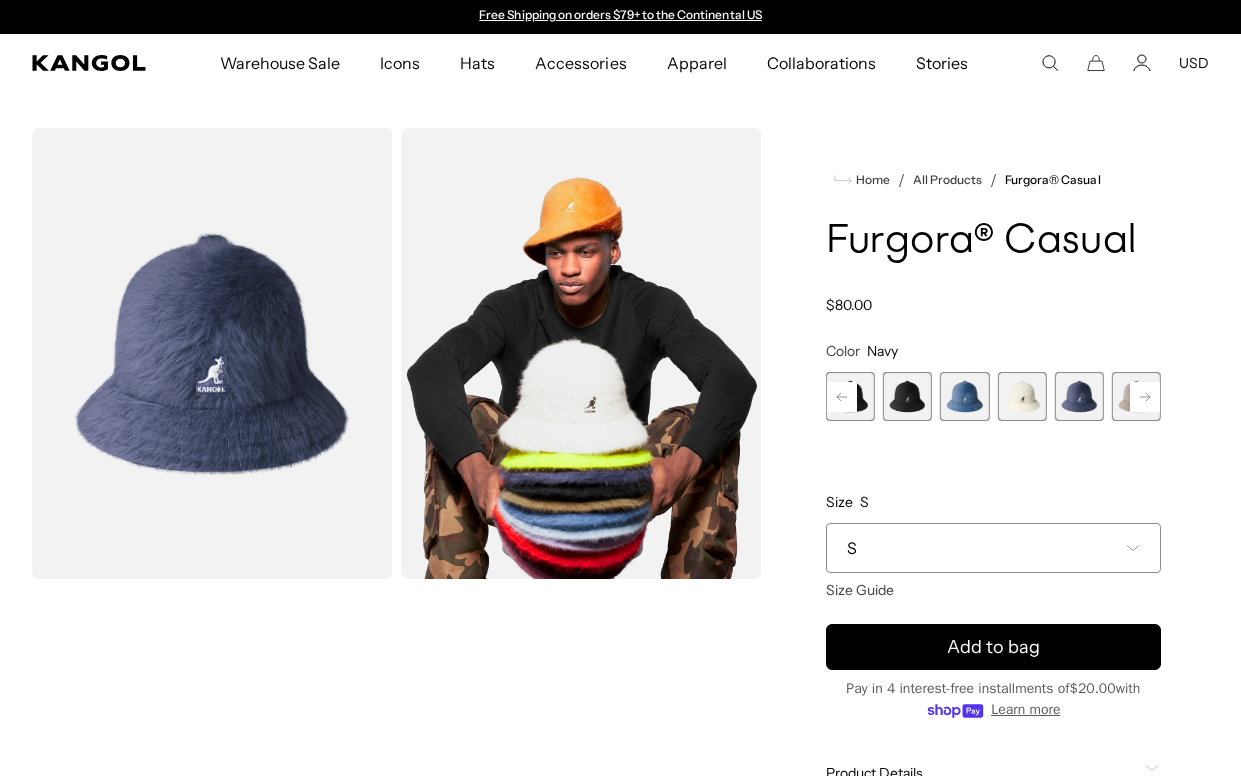 click at bounding box center (964, 396) 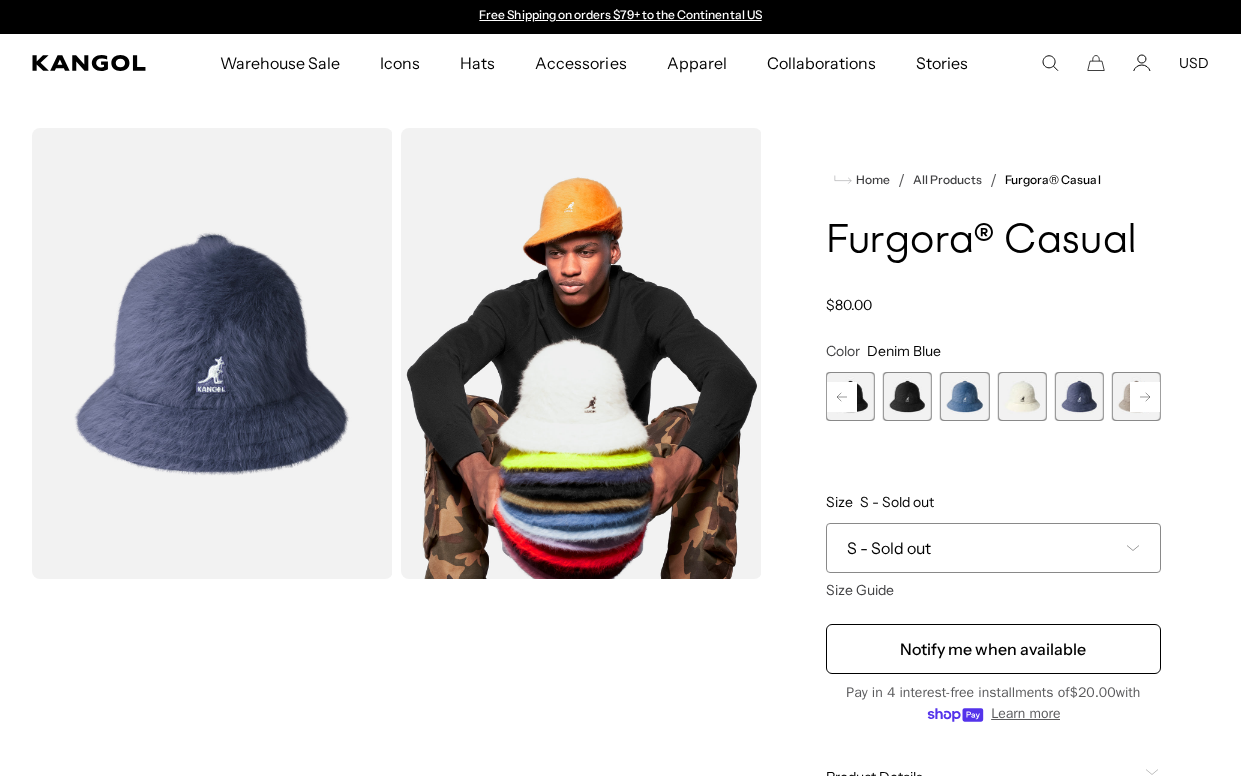 click at bounding box center (964, 396) 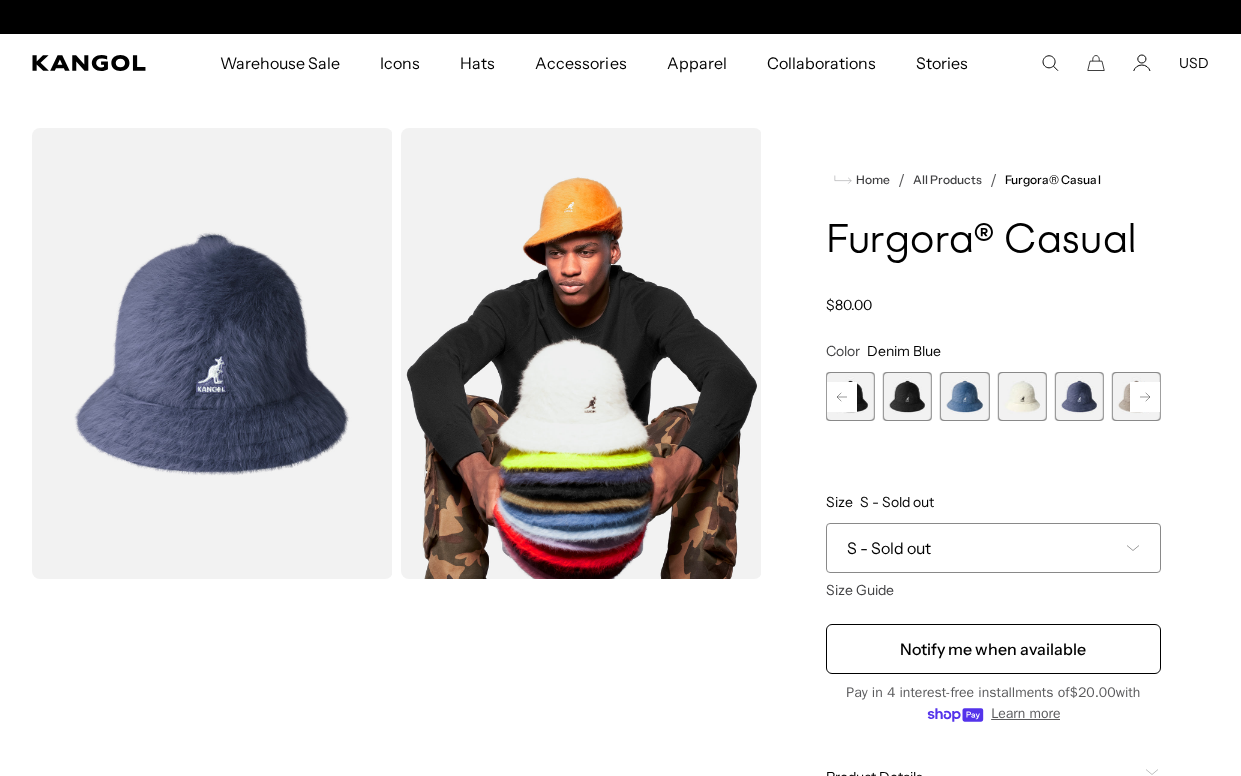 scroll, scrollTop: 0, scrollLeft: 412, axis: horizontal 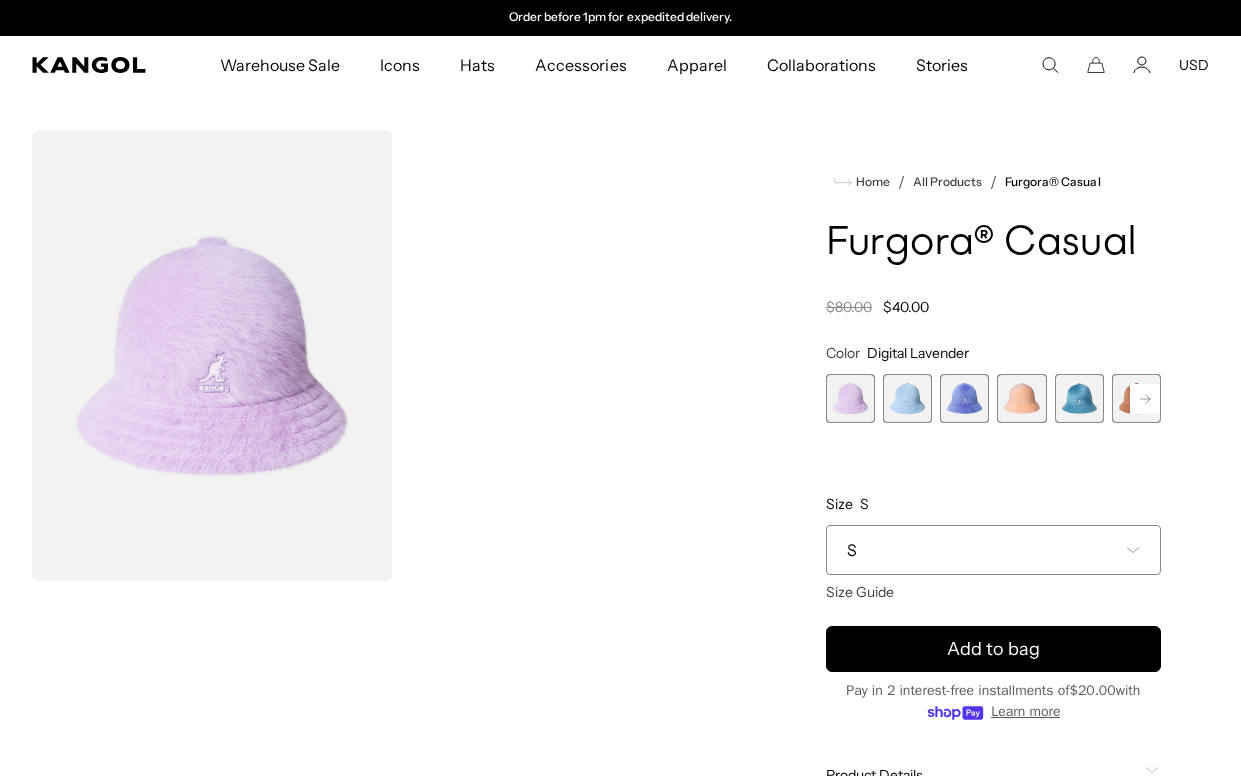 click at bounding box center [907, 398] 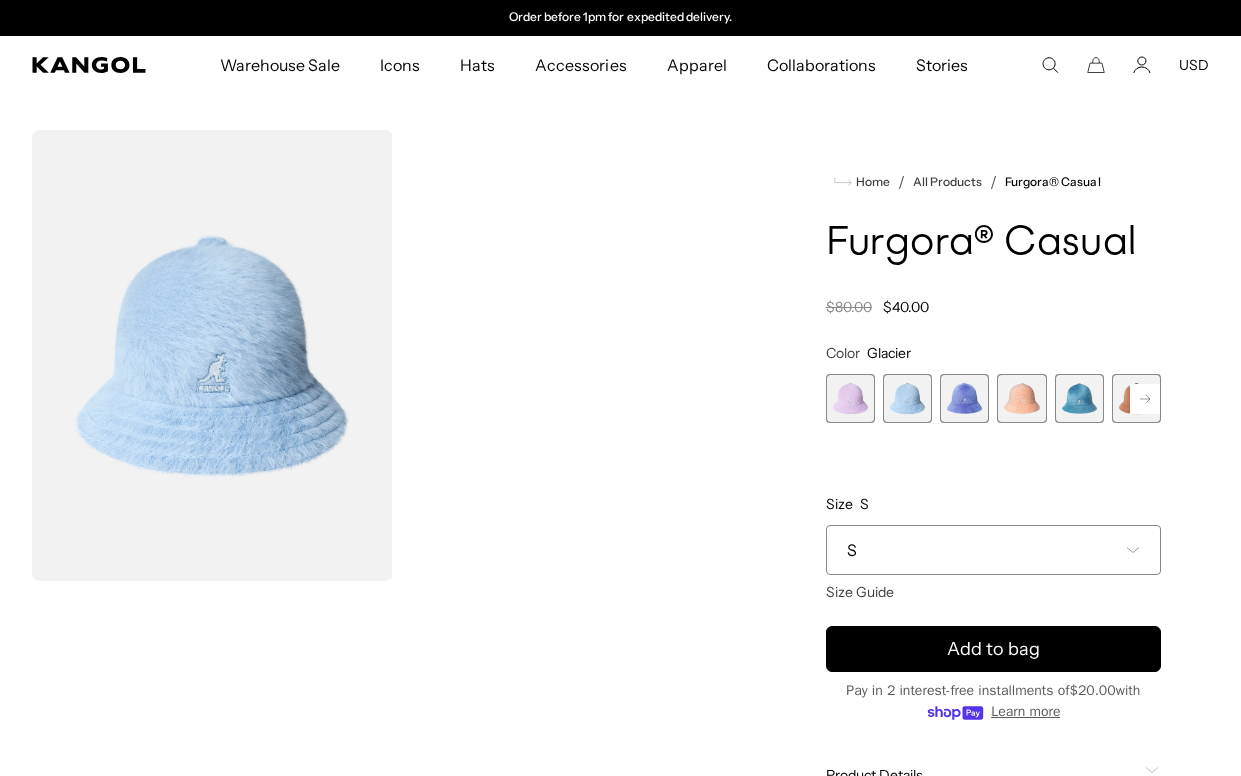 click at bounding box center [964, 398] 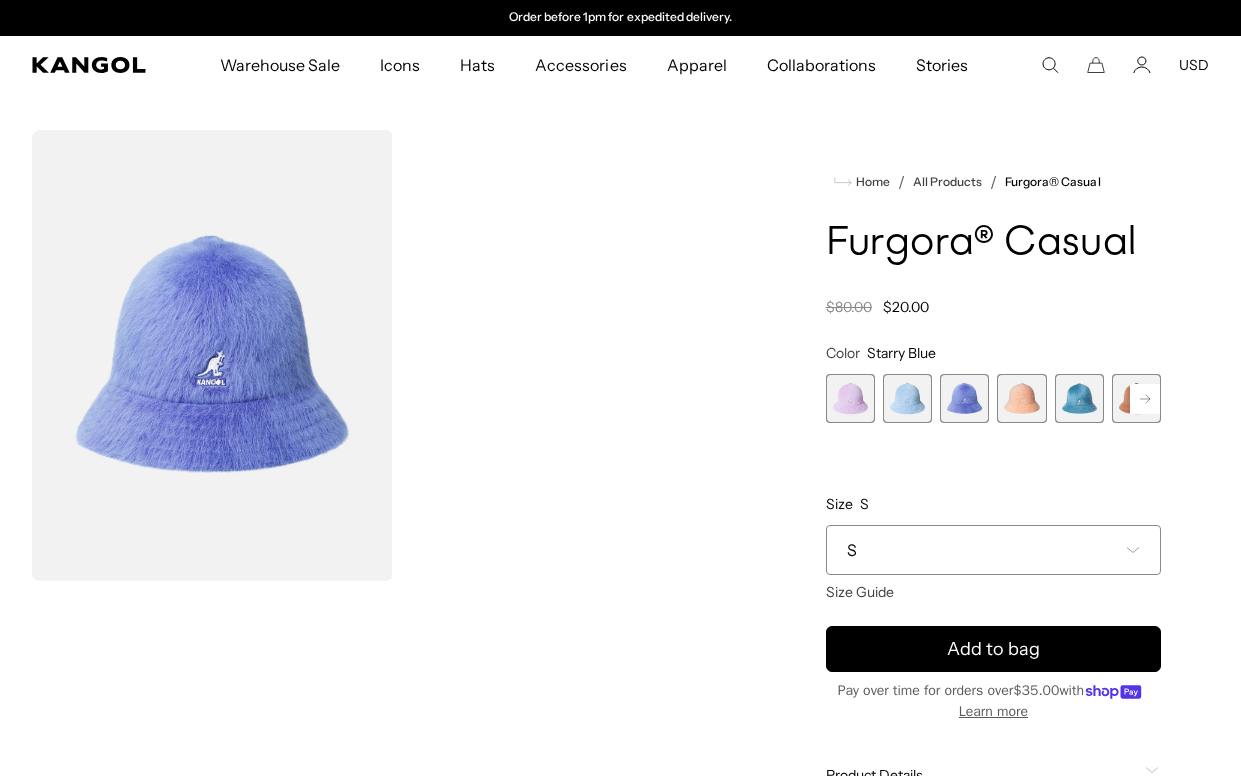 click at bounding box center (1021, 398) 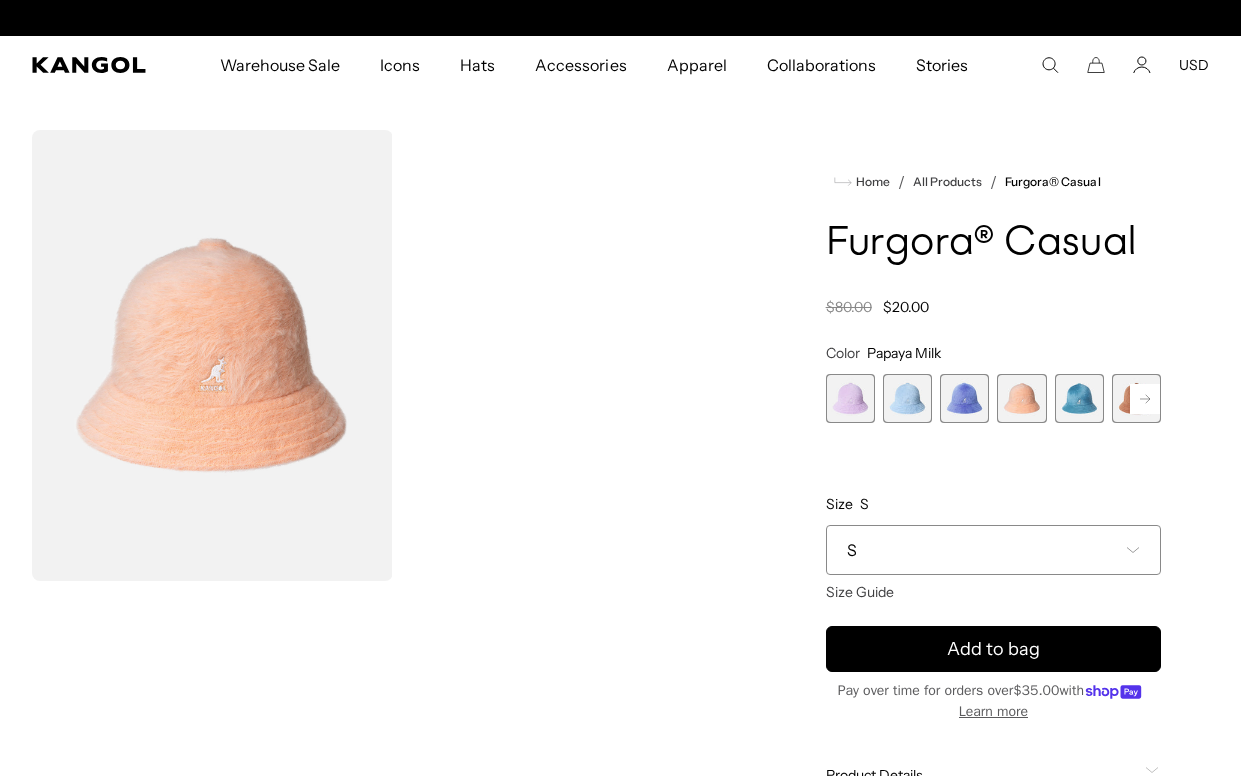 scroll, scrollTop: 0, scrollLeft: 0, axis: both 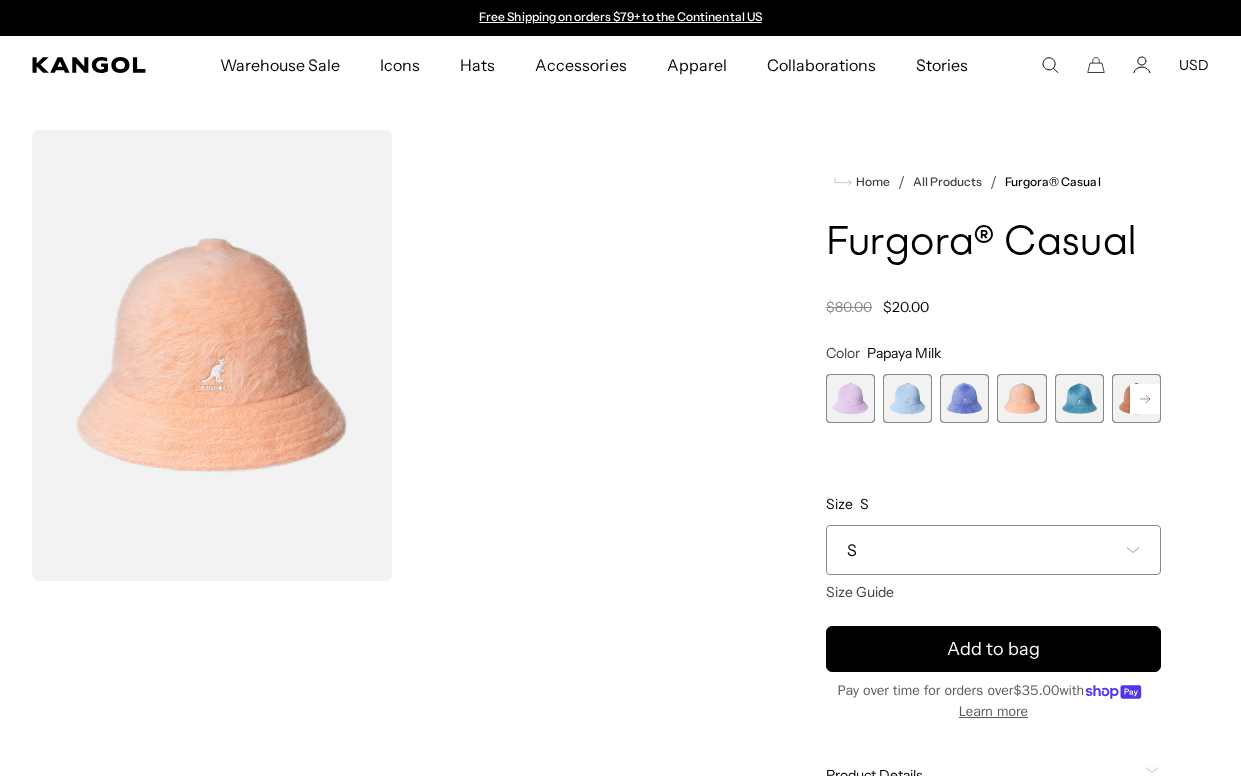 click at bounding box center (1079, 398) 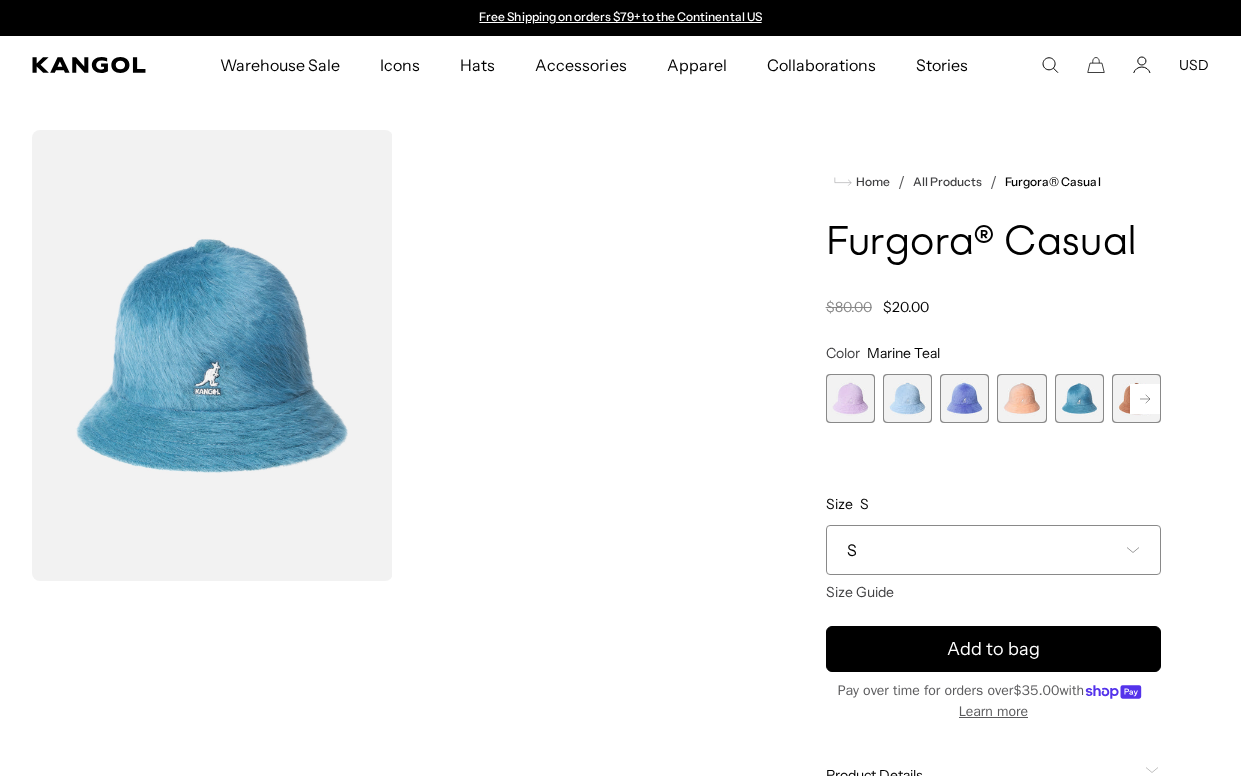 click 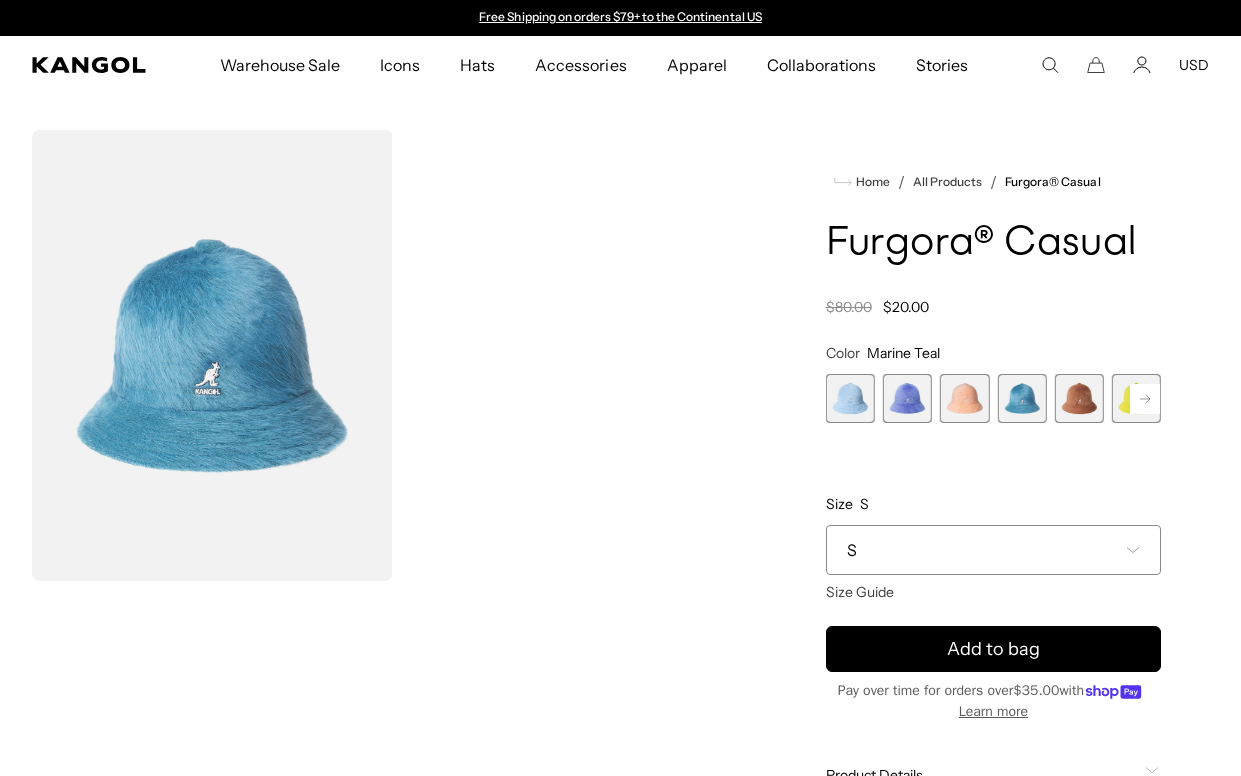 click 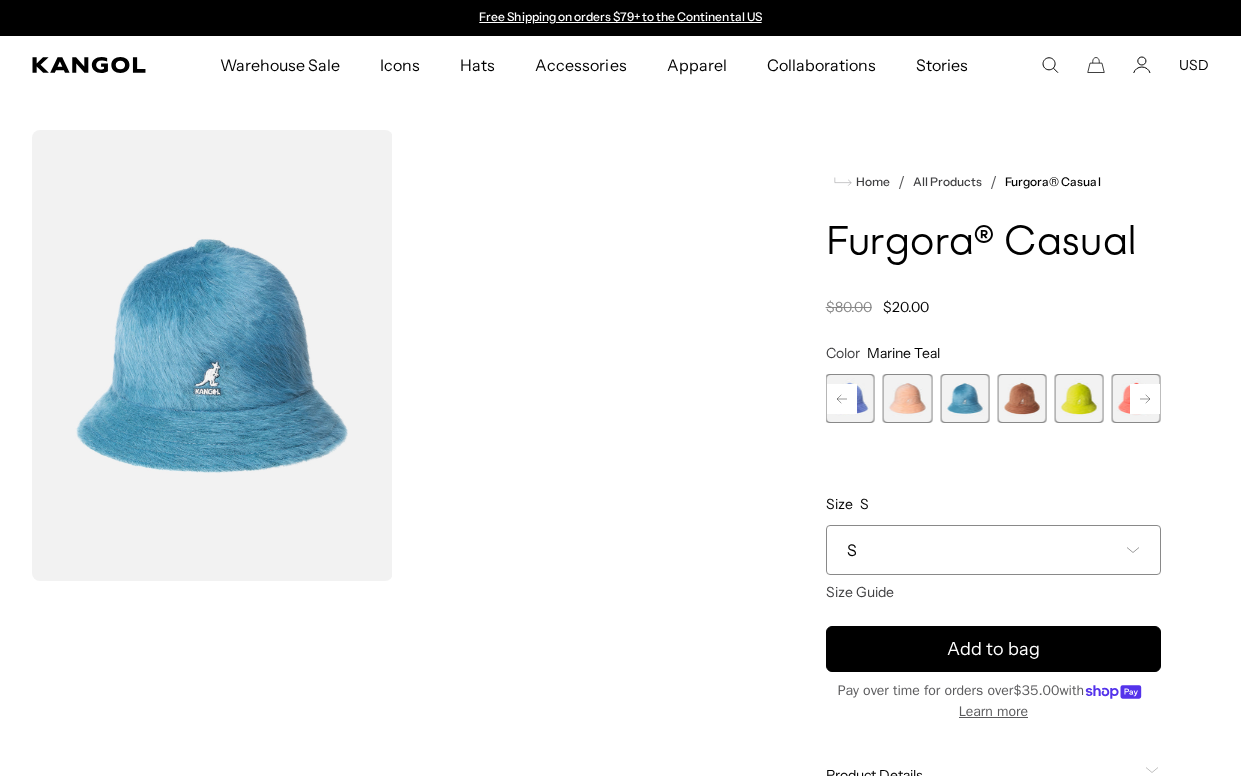 click 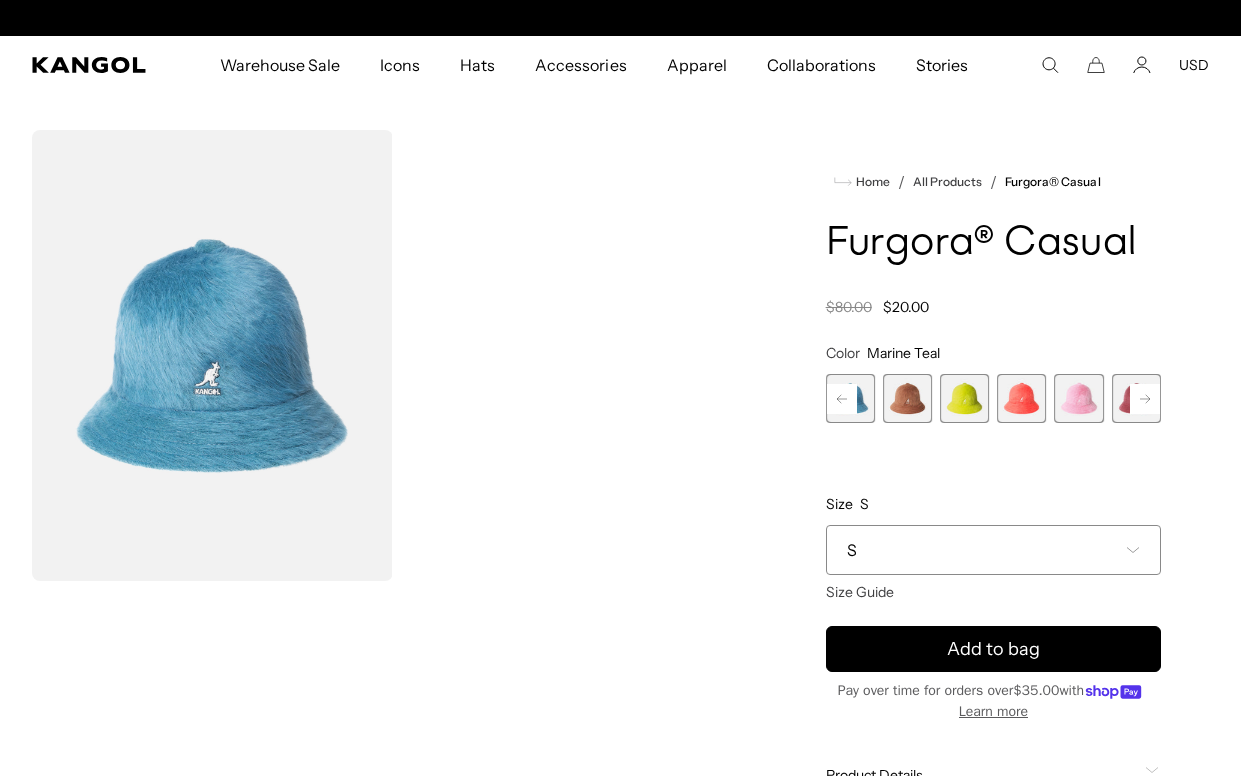 scroll, scrollTop: 0, scrollLeft: 412, axis: horizontal 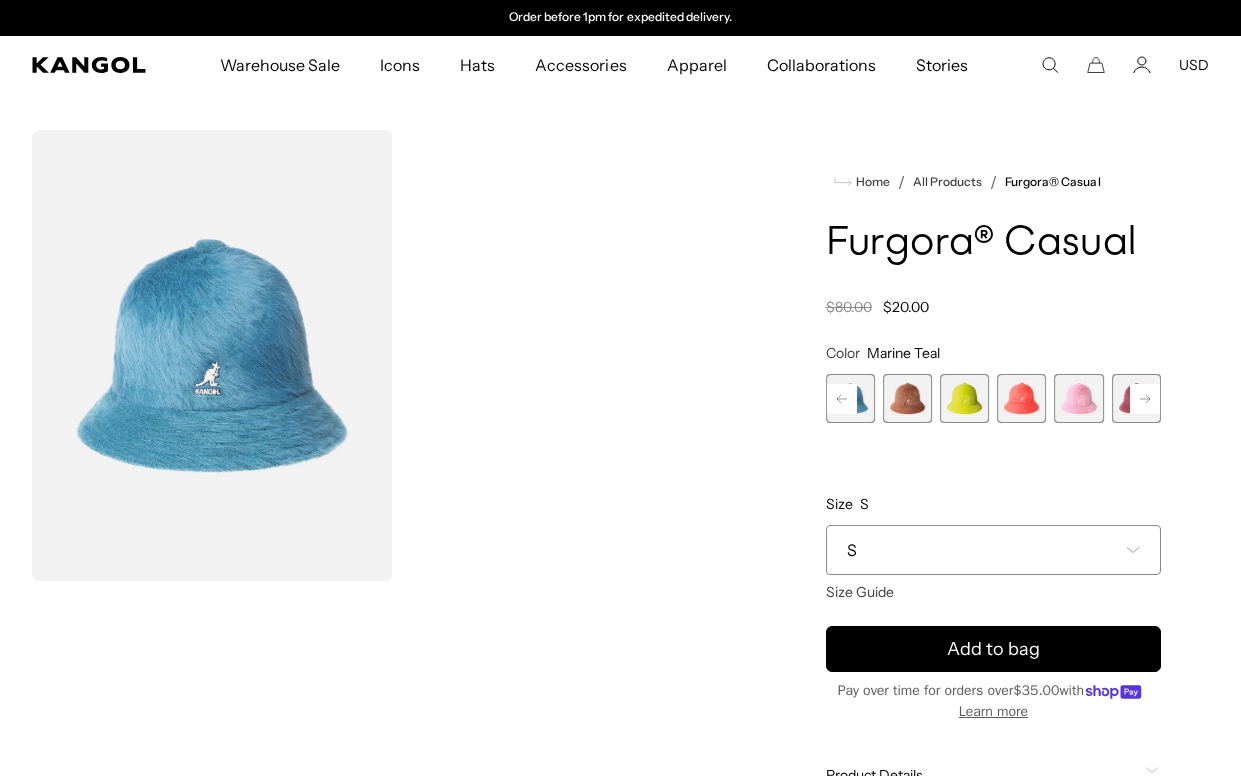 click 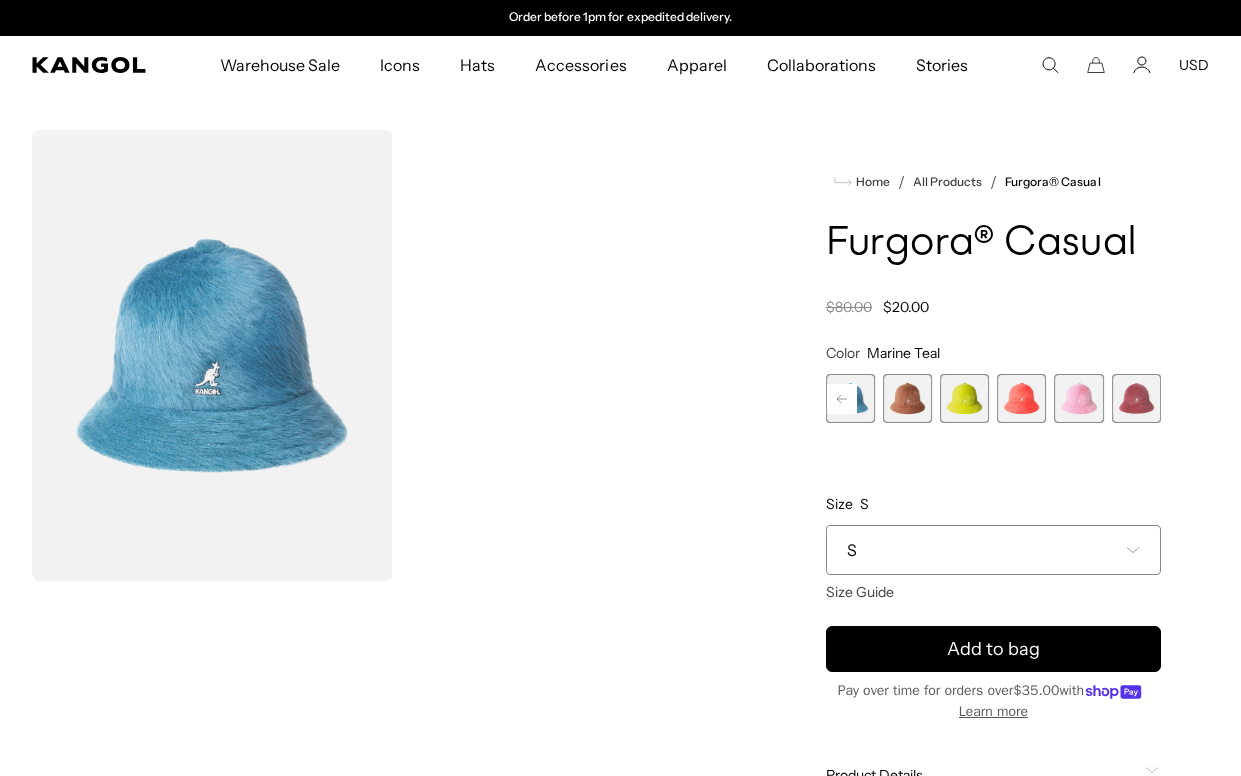 click at bounding box center [1136, 398] 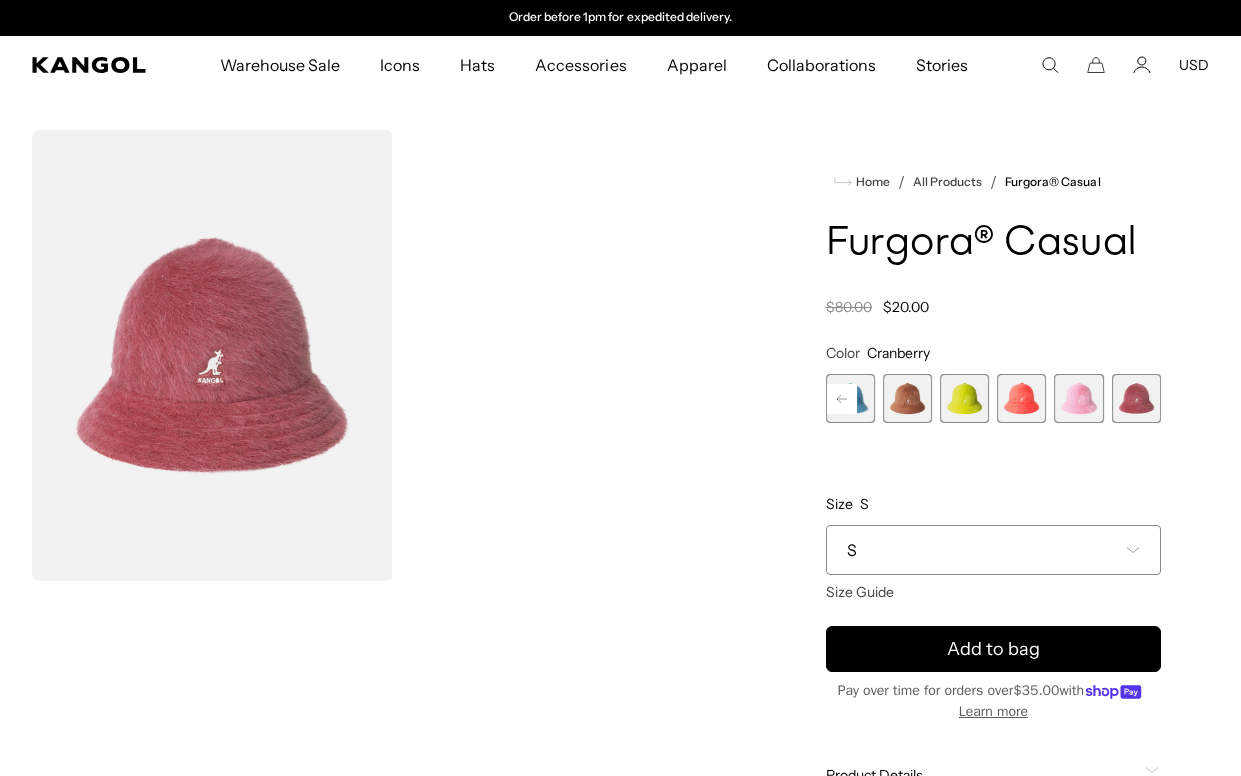 click at bounding box center [1078, 398] 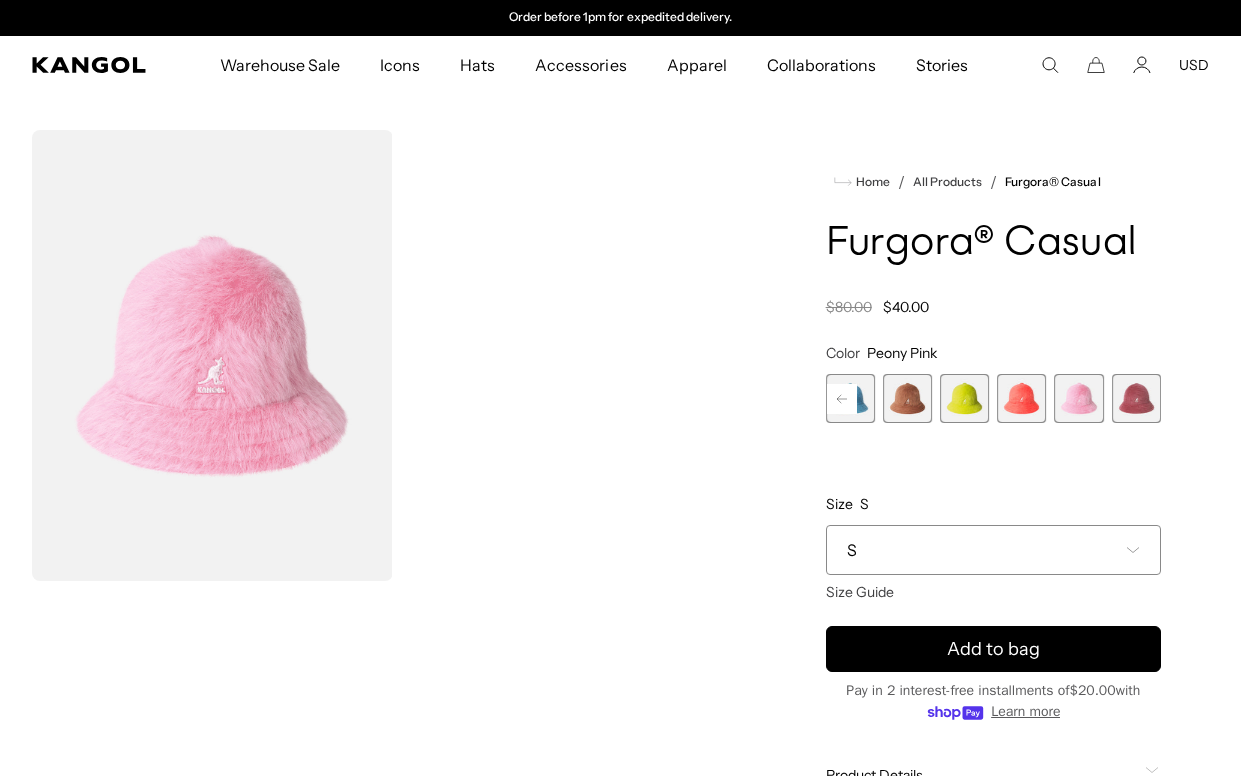 click at bounding box center [1021, 398] 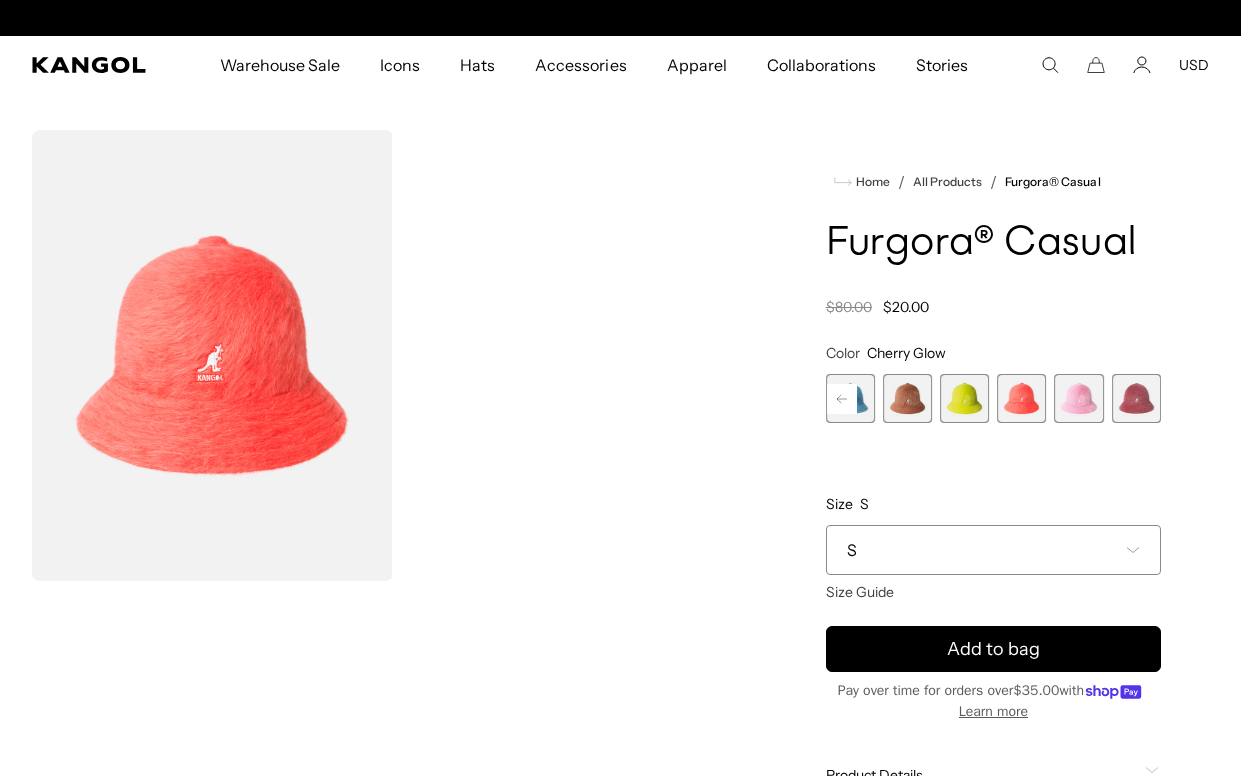 scroll, scrollTop: 0, scrollLeft: 0, axis: both 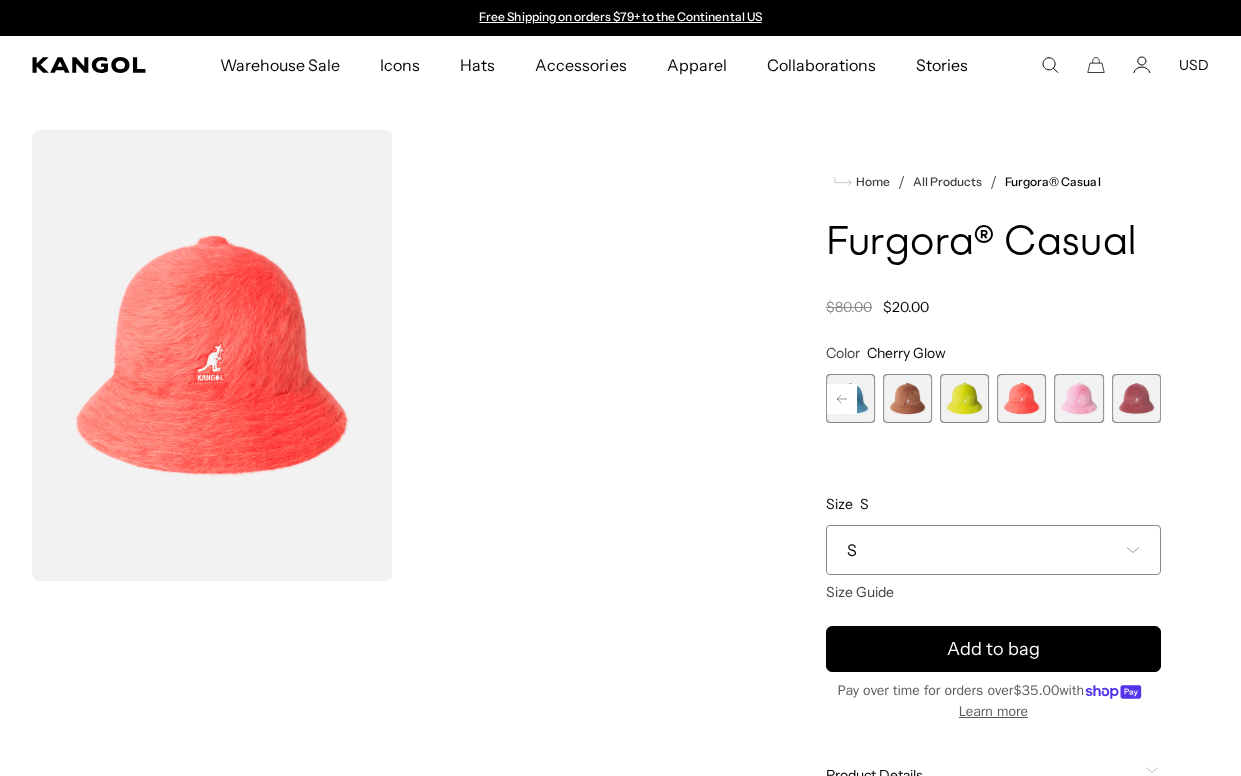 click at bounding box center (964, 398) 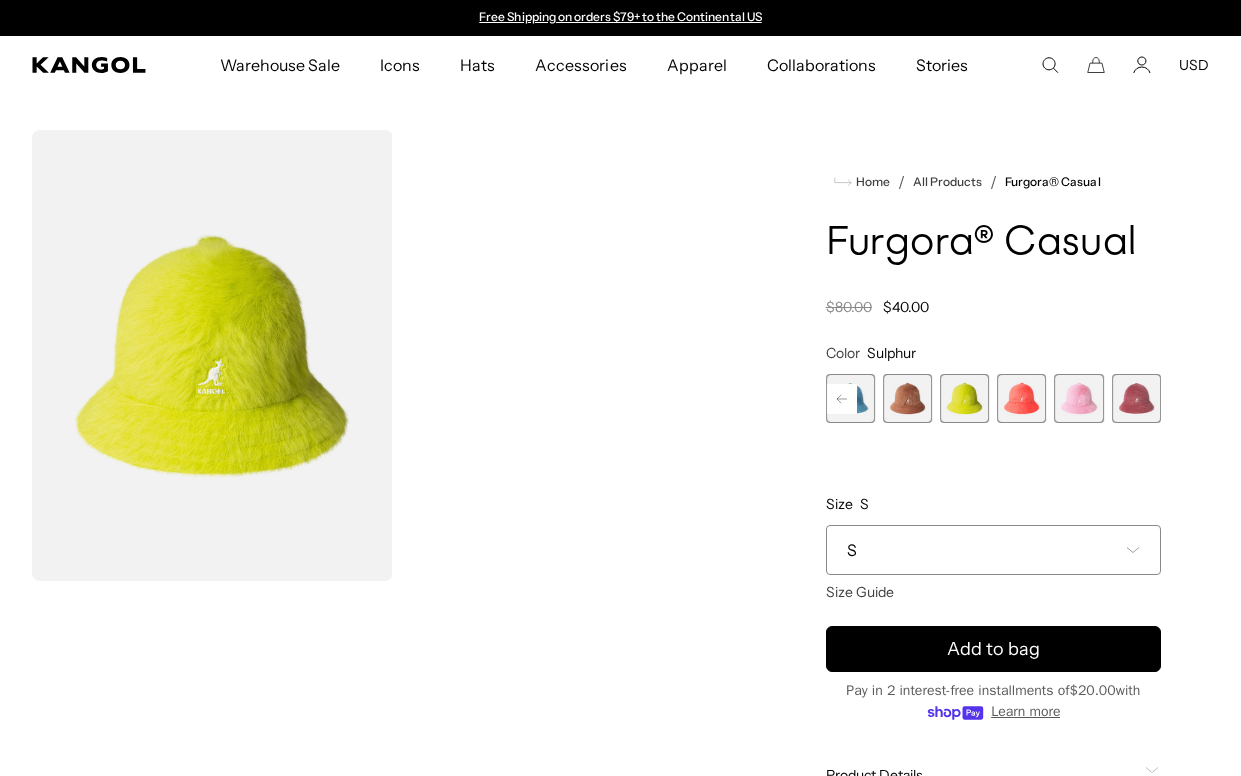 click at bounding box center [907, 398] 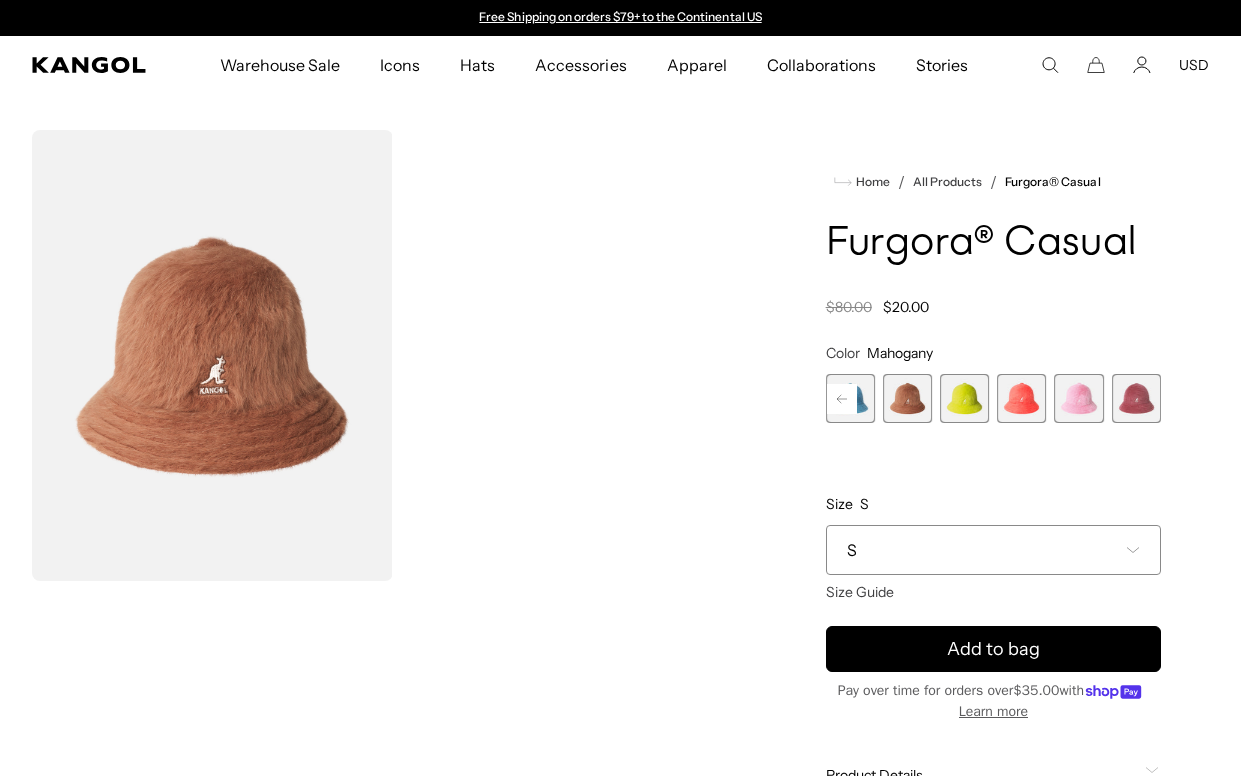click 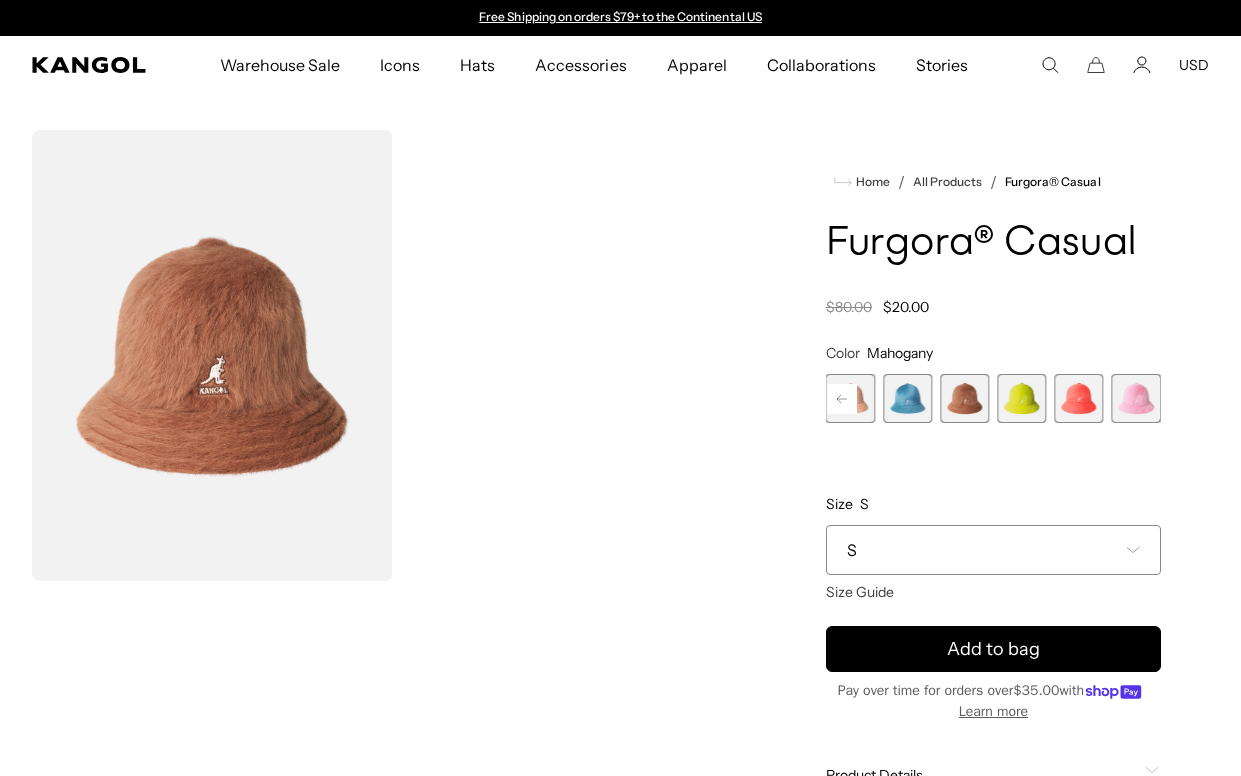 click 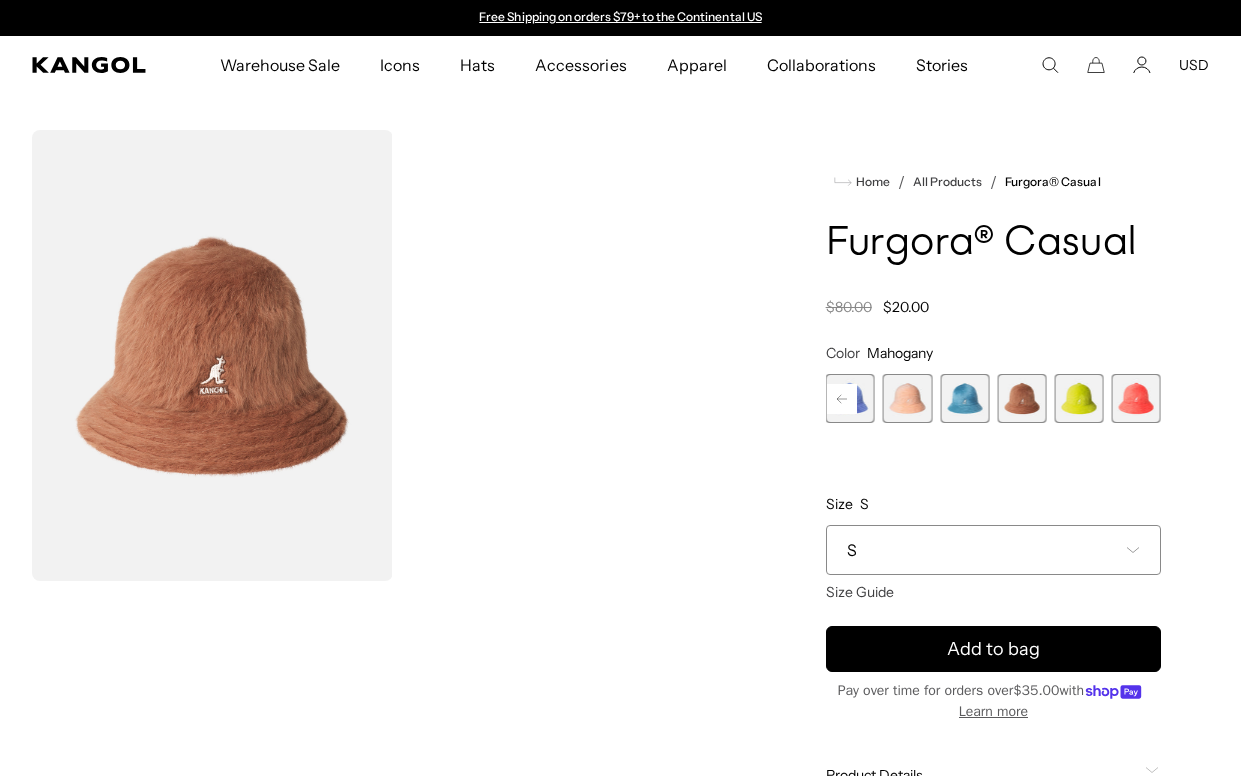 click 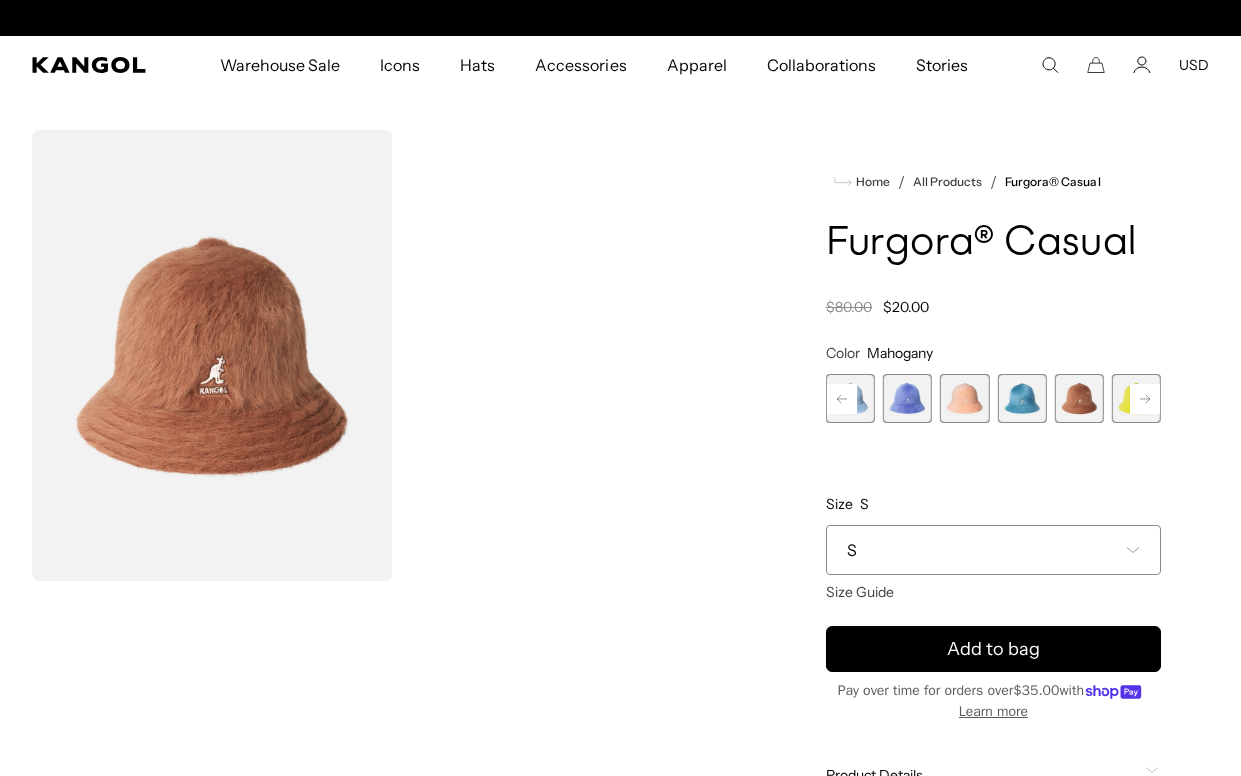 click 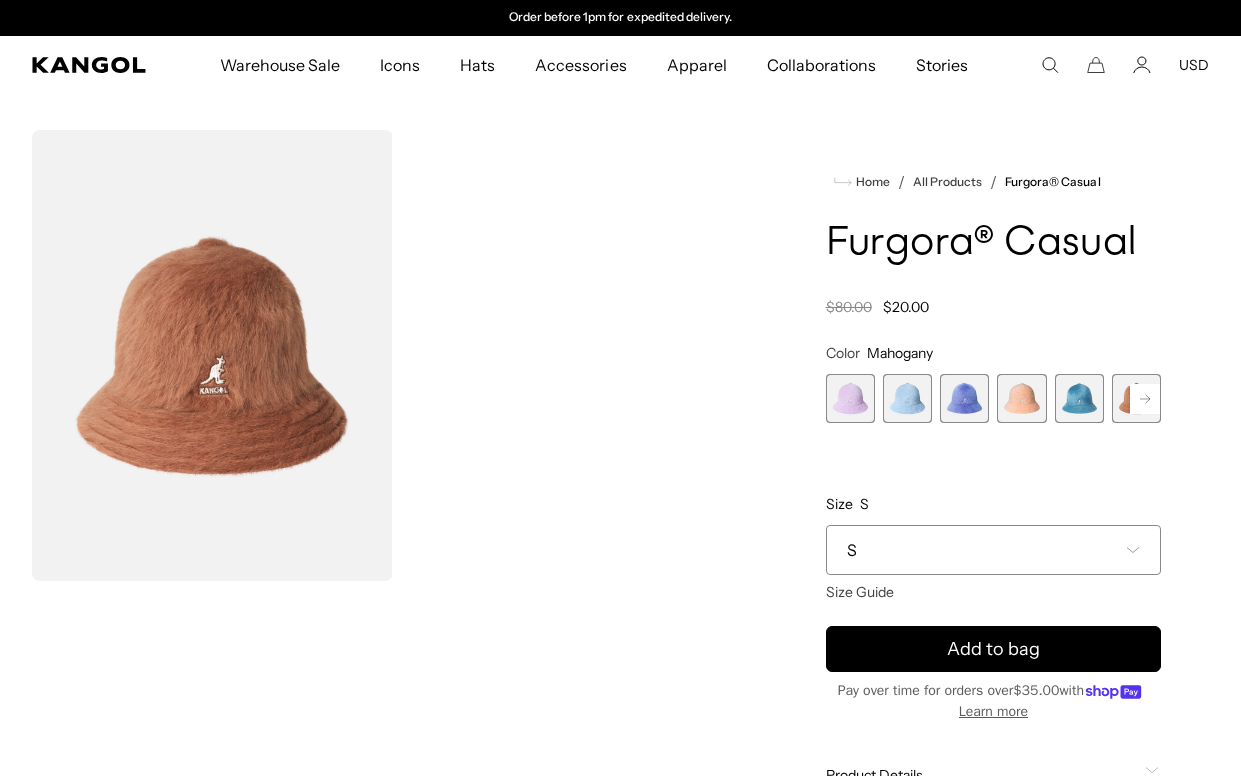 click at bounding box center [964, 398] 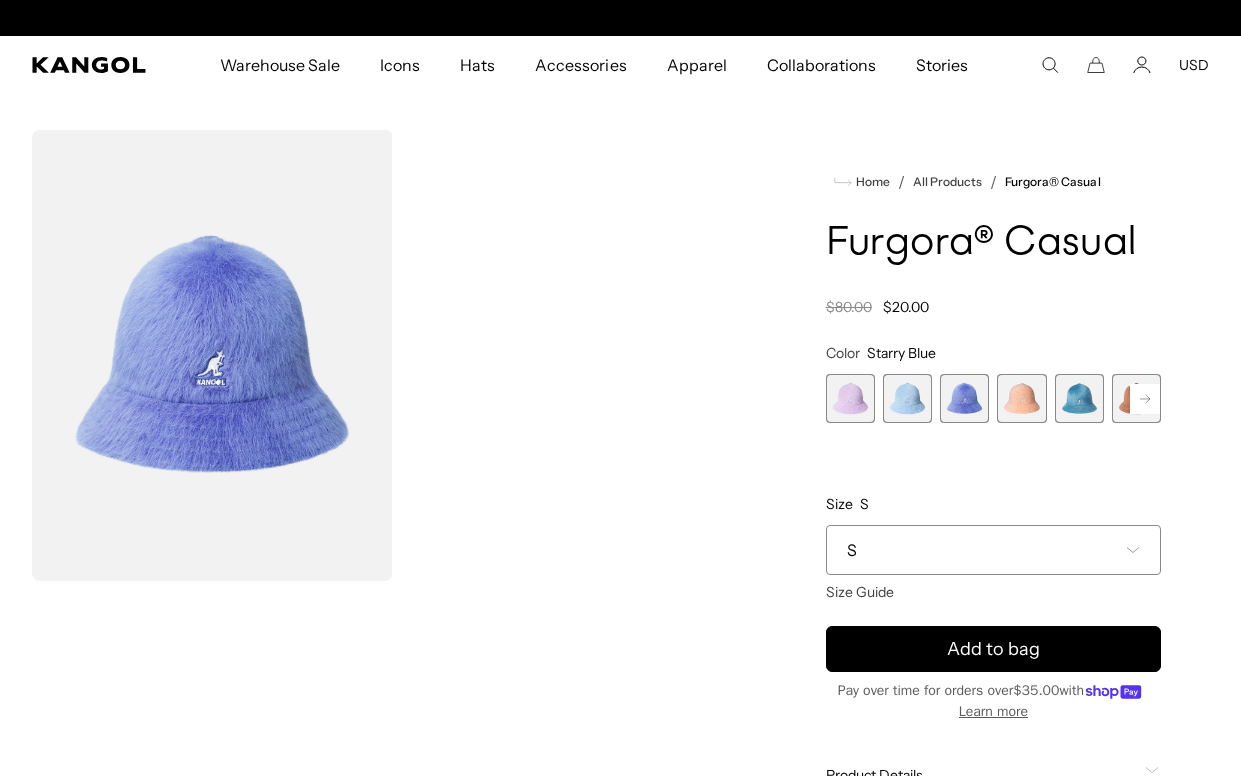scroll, scrollTop: 0, scrollLeft: 0, axis: both 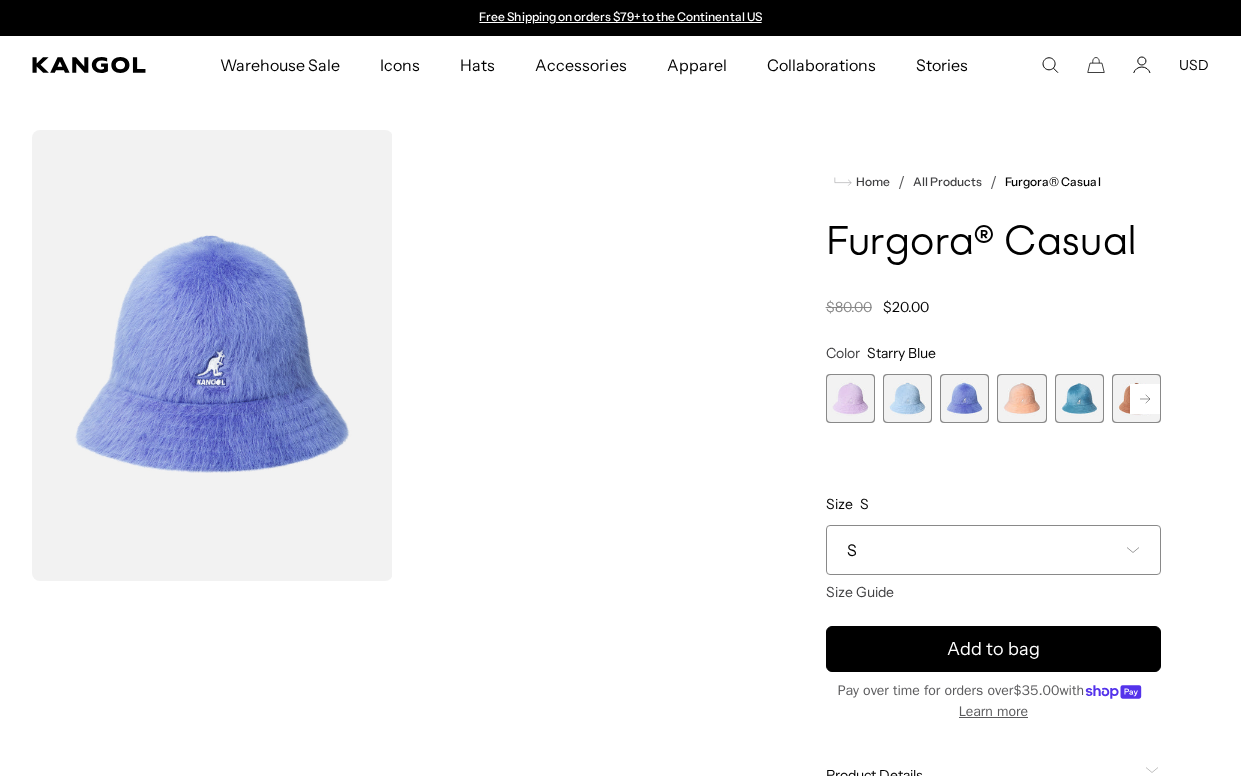 click at bounding box center (907, 398) 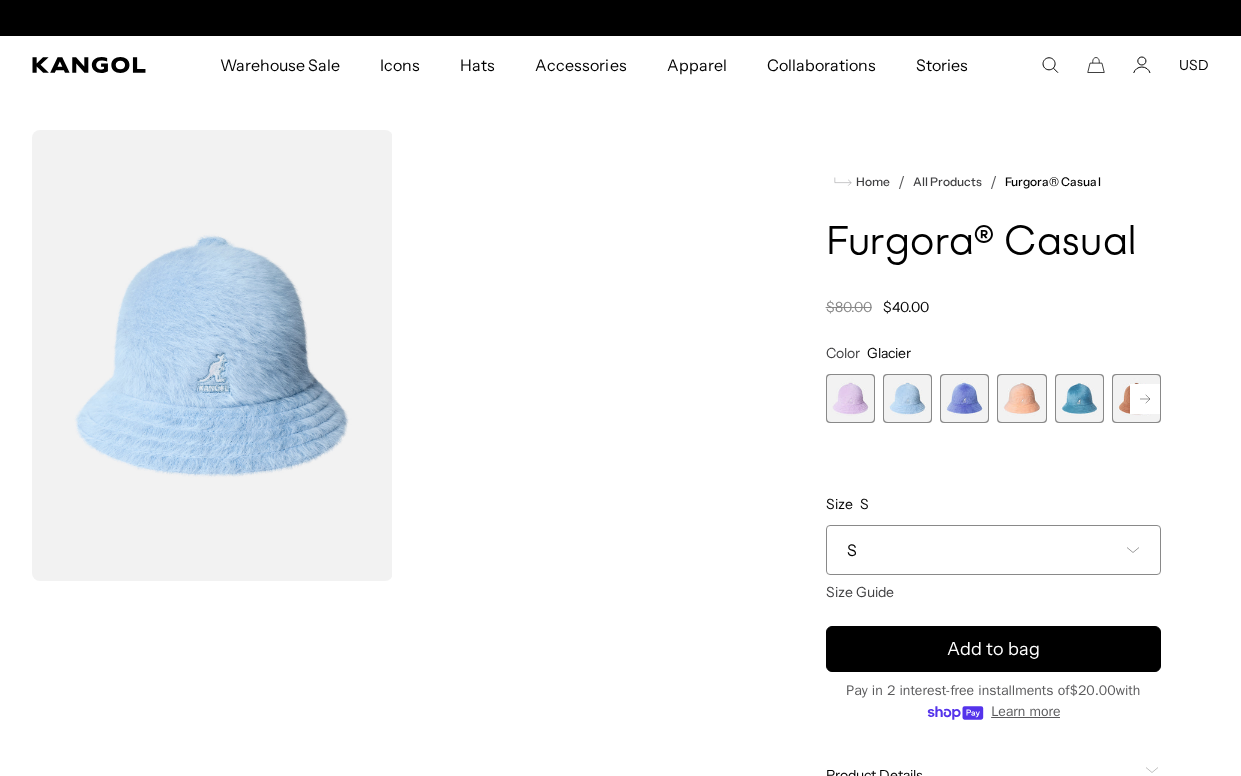 scroll, scrollTop: 0, scrollLeft: 412, axis: horizontal 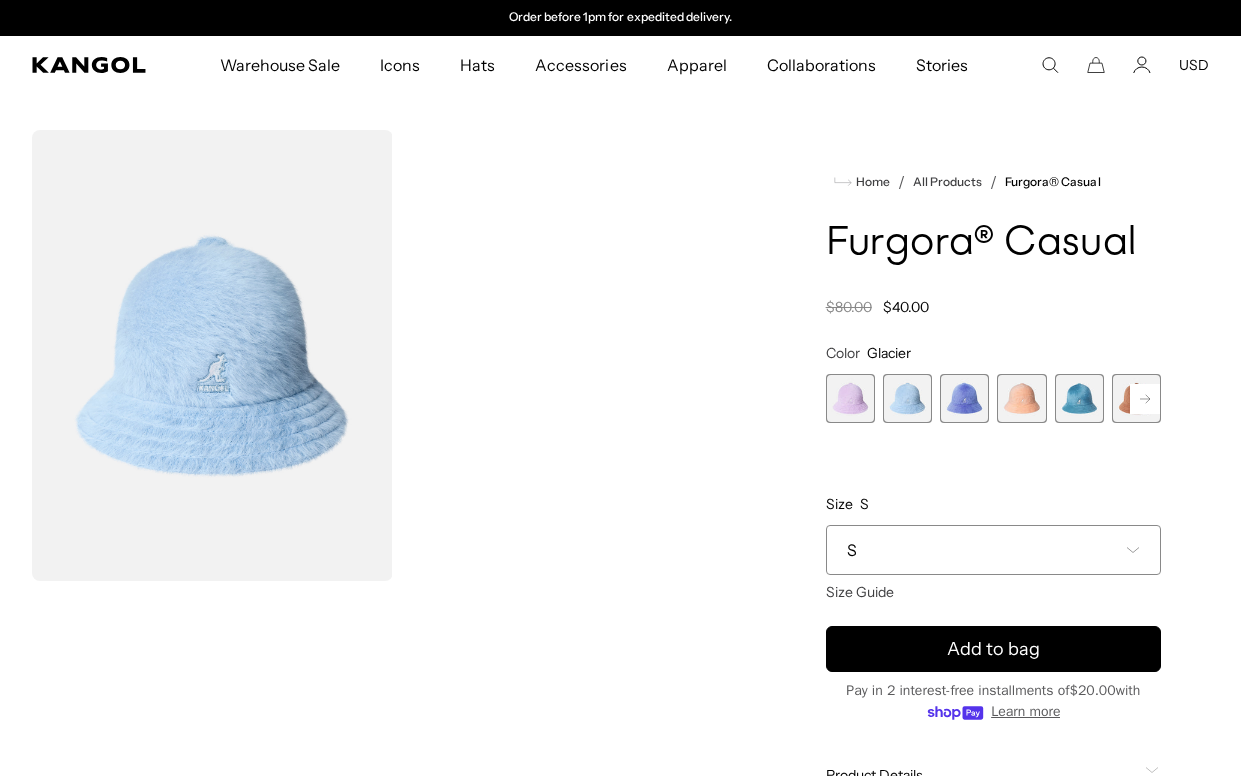 click at bounding box center (964, 398) 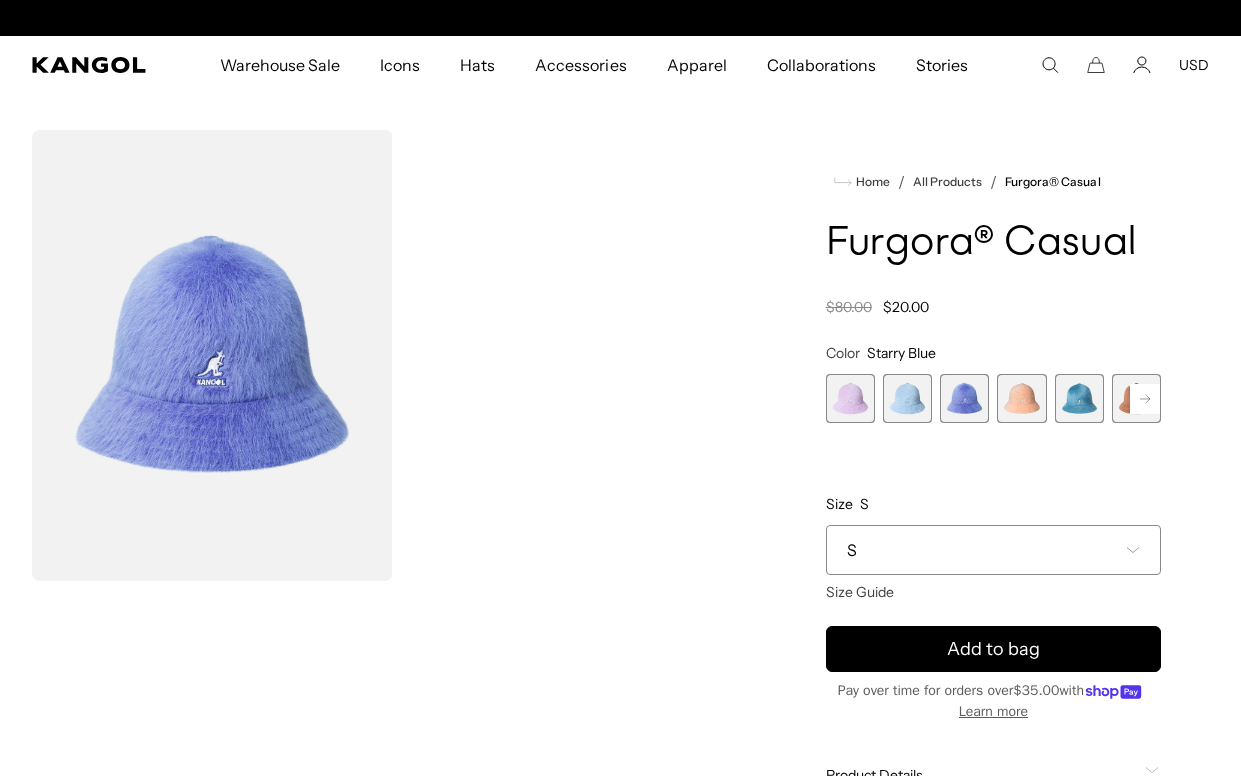 scroll, scrollTop: 0, scrollLeft: 0, axis: both 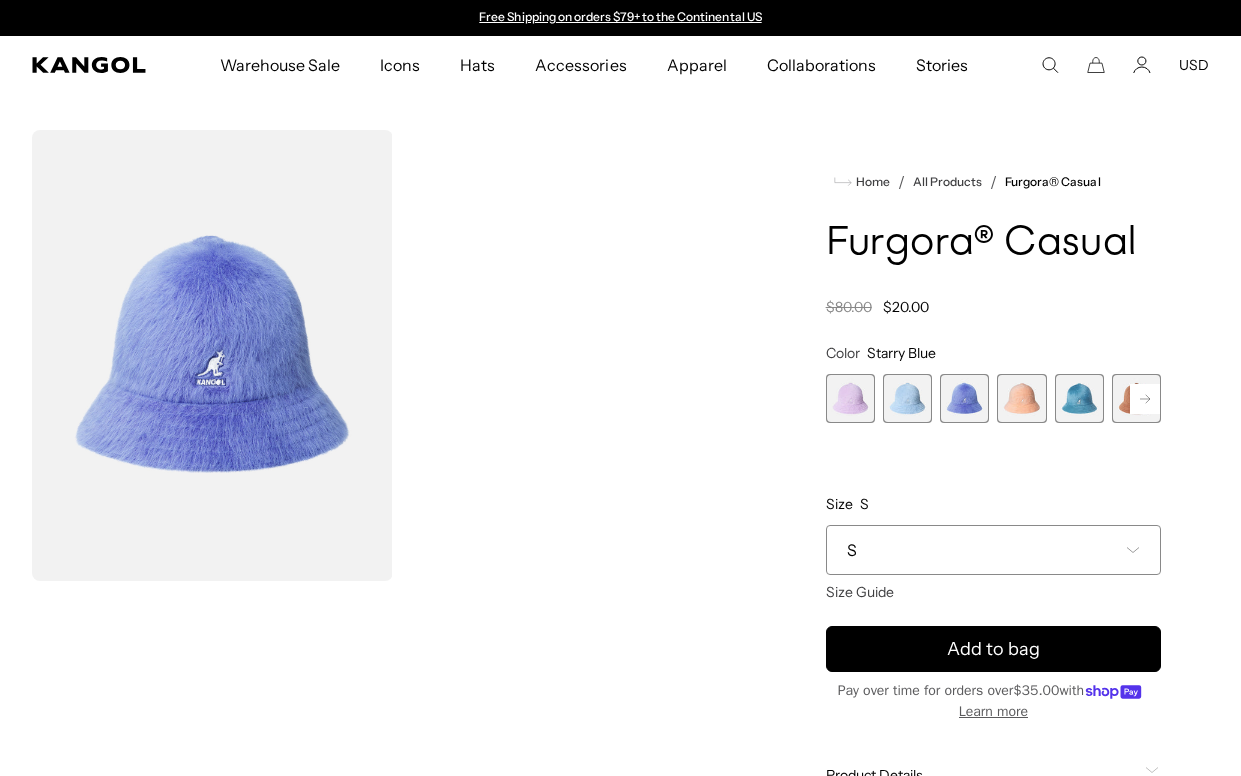 click at bounding box center (907, 398) 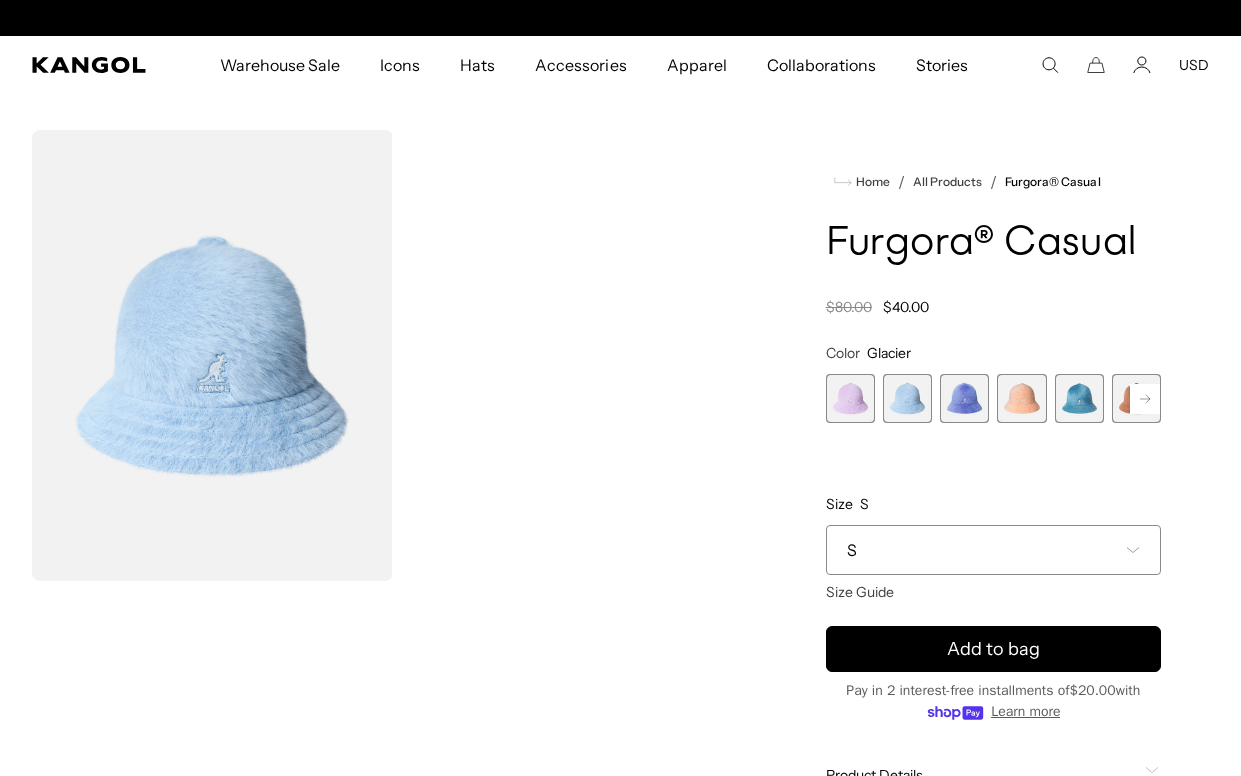scroll, scrollTop: 0, scrollLeft: 412, axis: horizontal 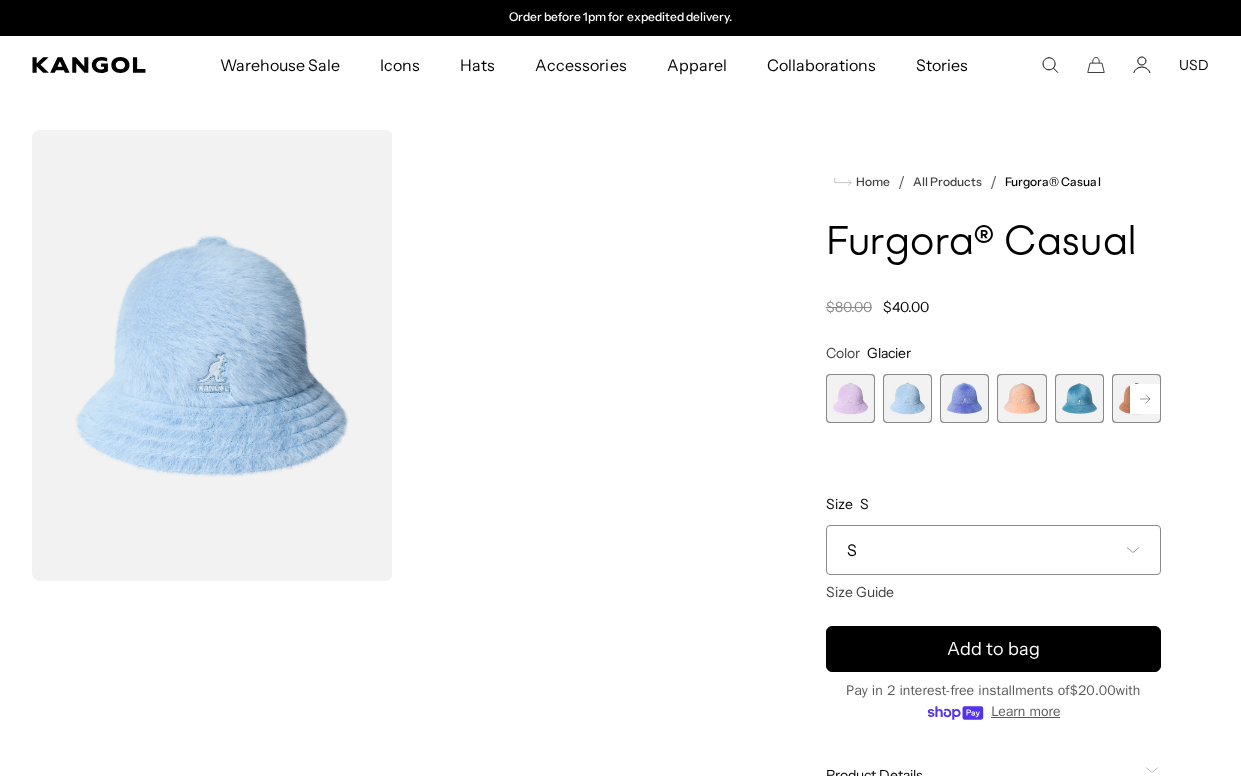 click at bounding box center [964, 398] 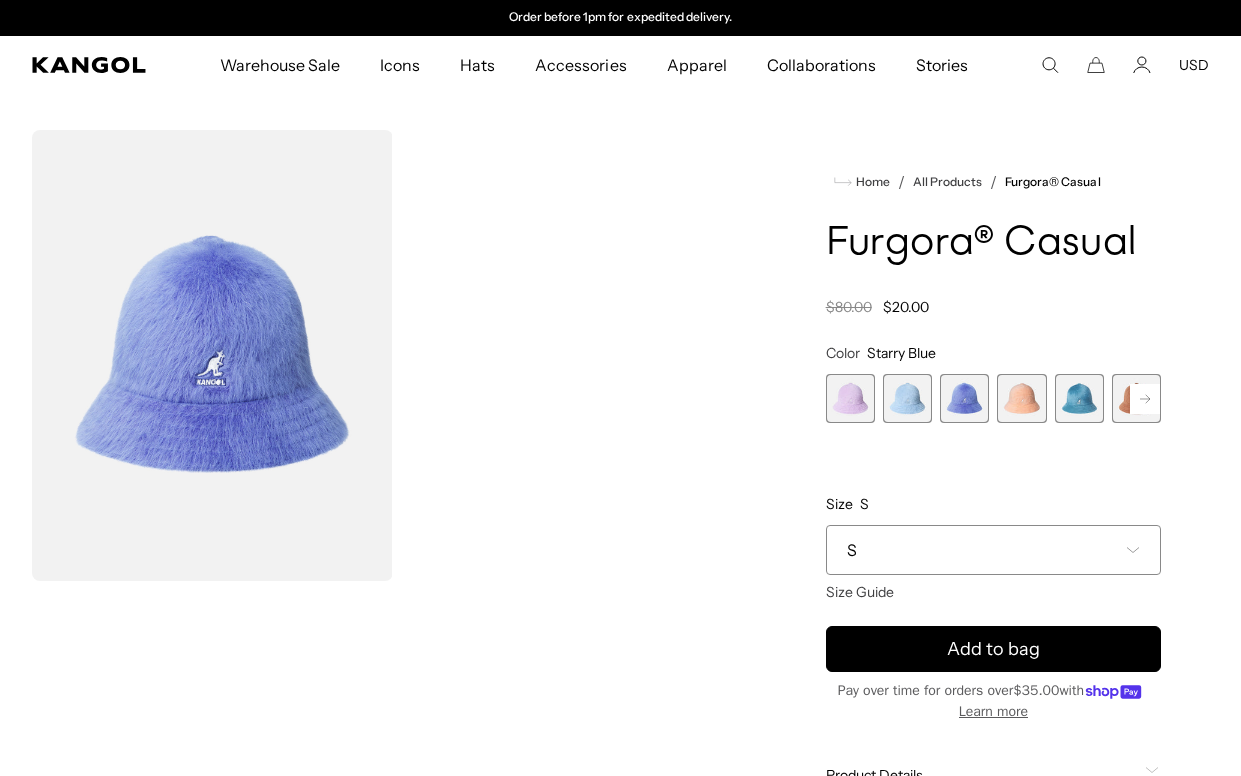 click at bounding box center (907, 398) 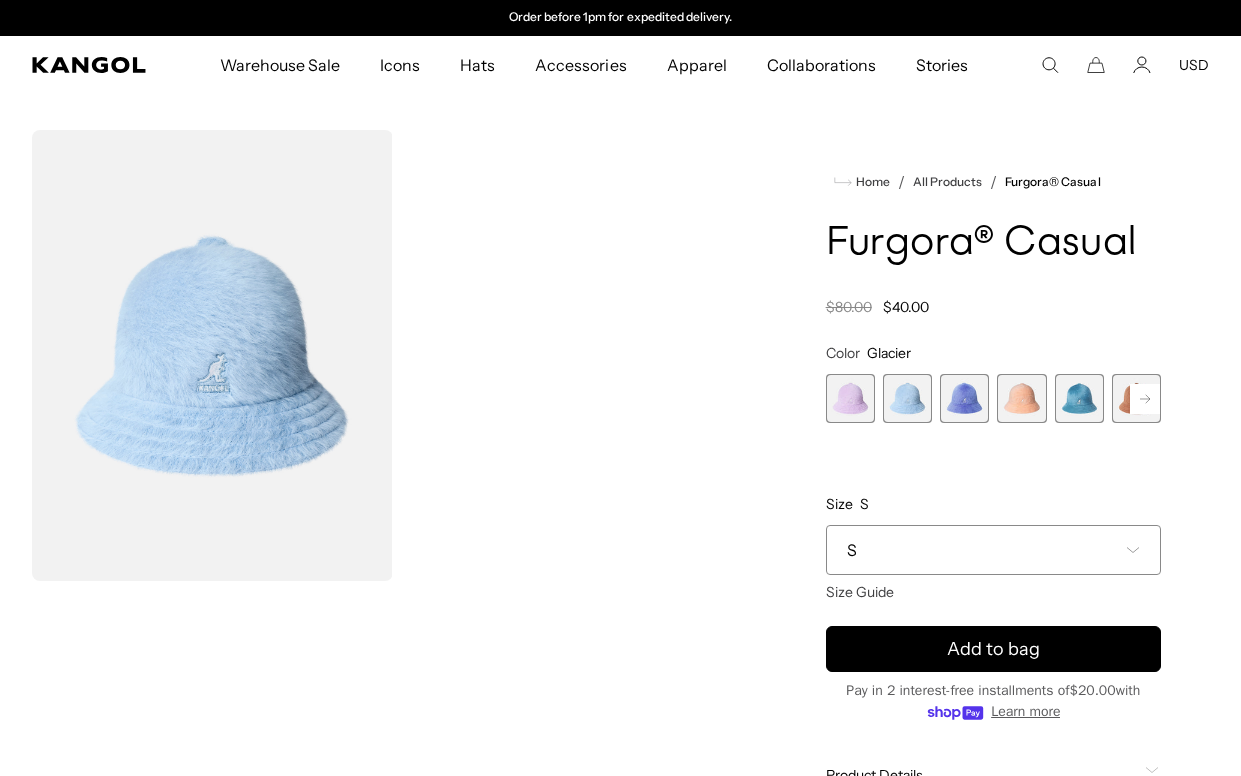 click at bounding box center [964, 398] 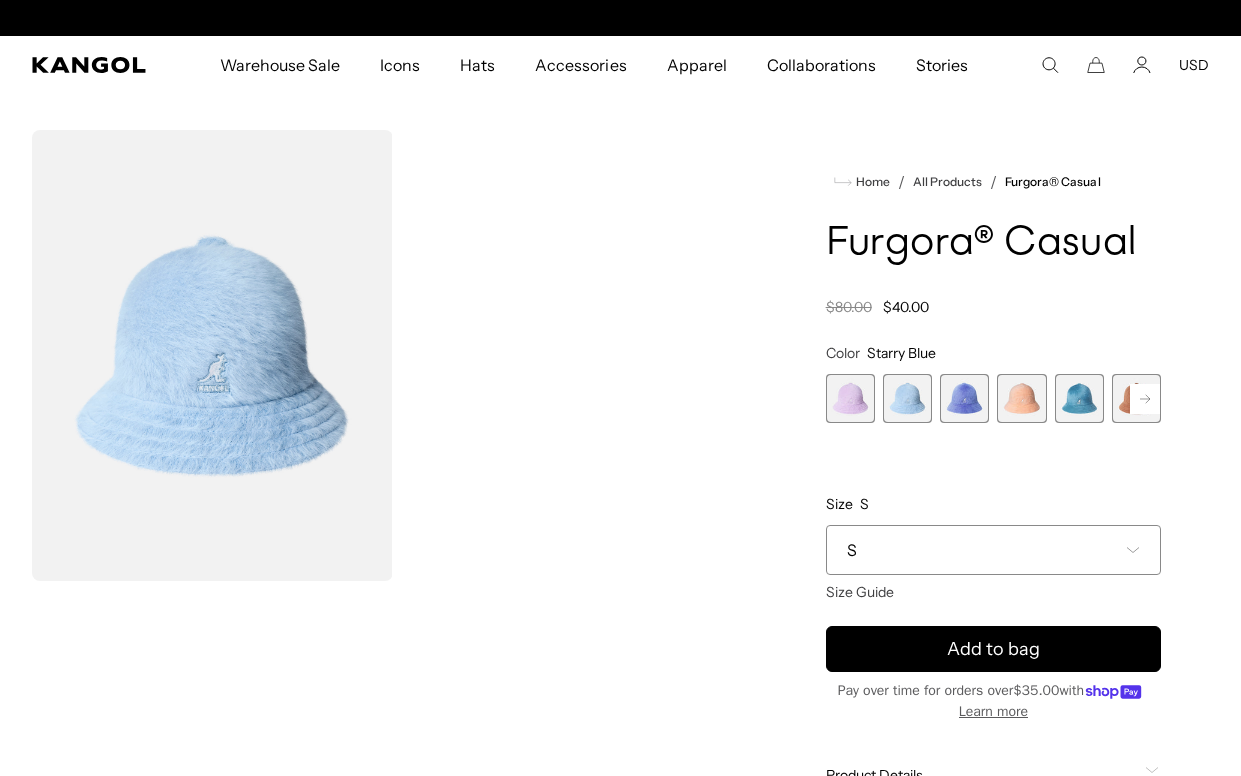 scroll, scrollTop: 0, scrollLeft: 0, axis: both 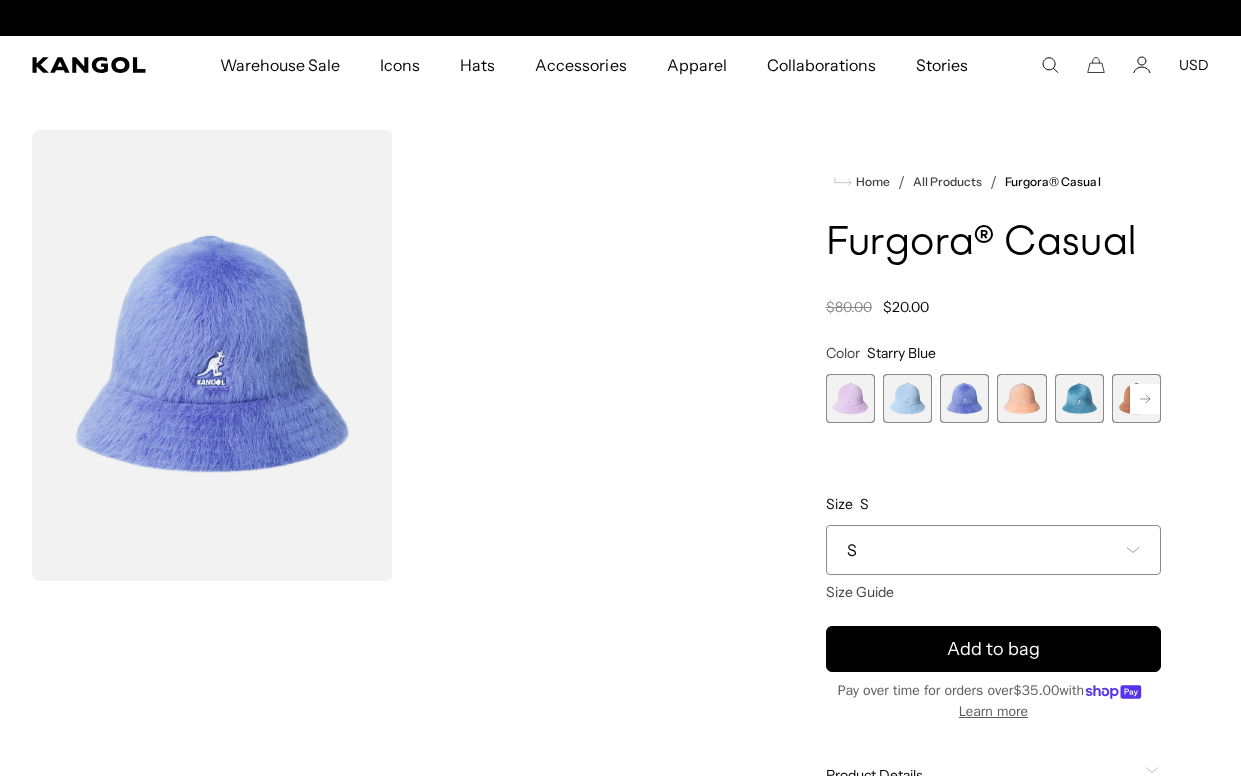 click at bounding box center (907, 398) 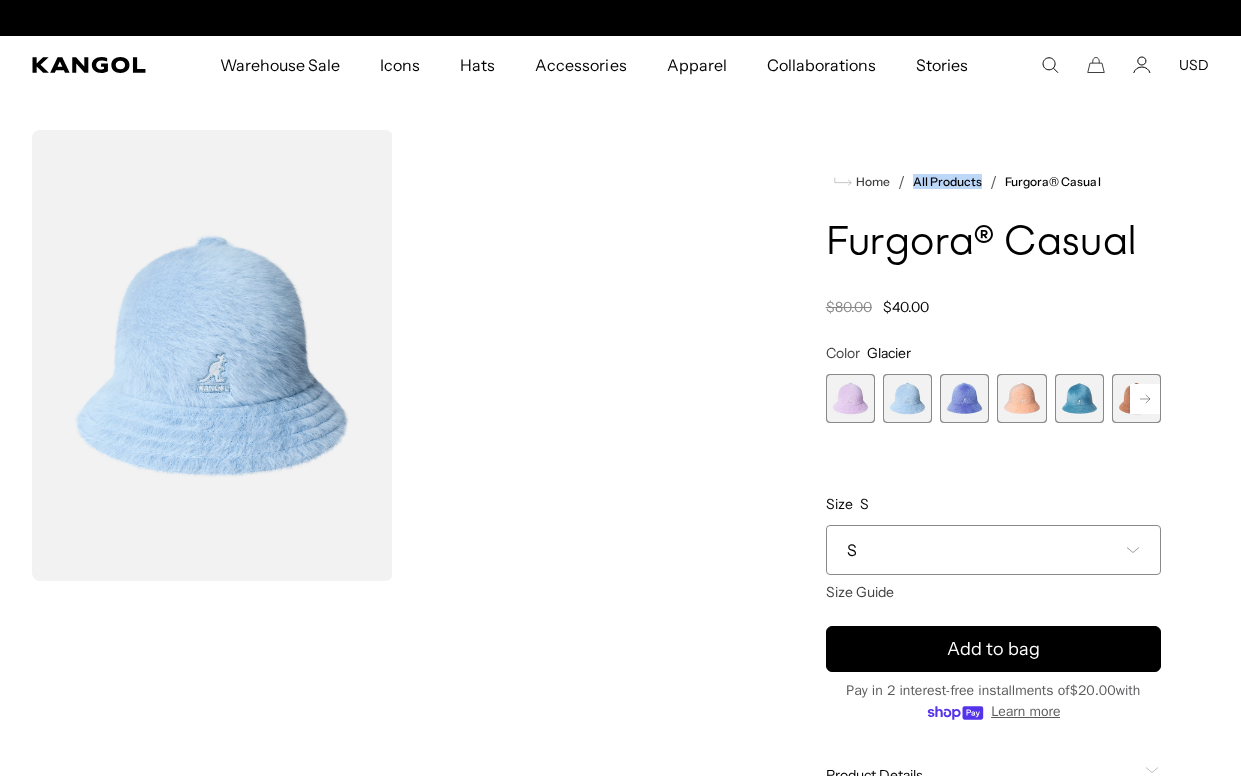 scroll, scrollTop: 0, scrollLeft: 0, axis: both 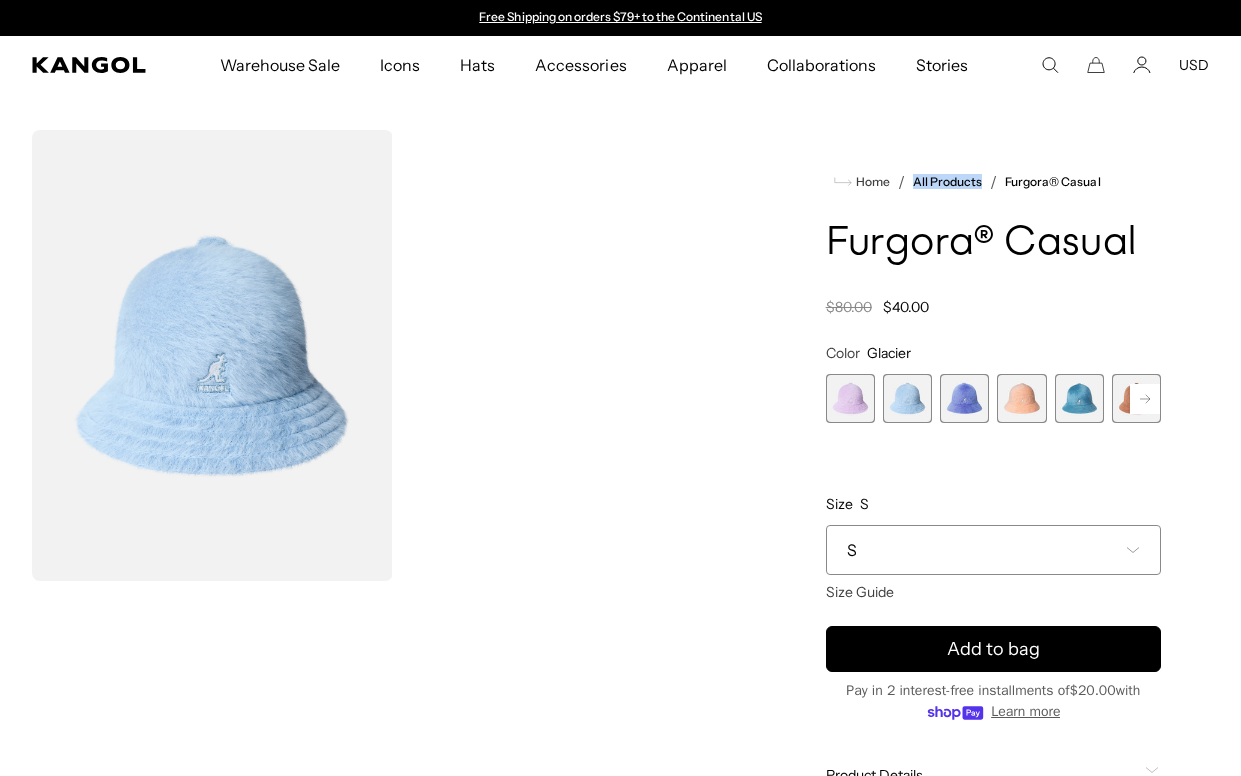 click at bounding box center (964, 398) 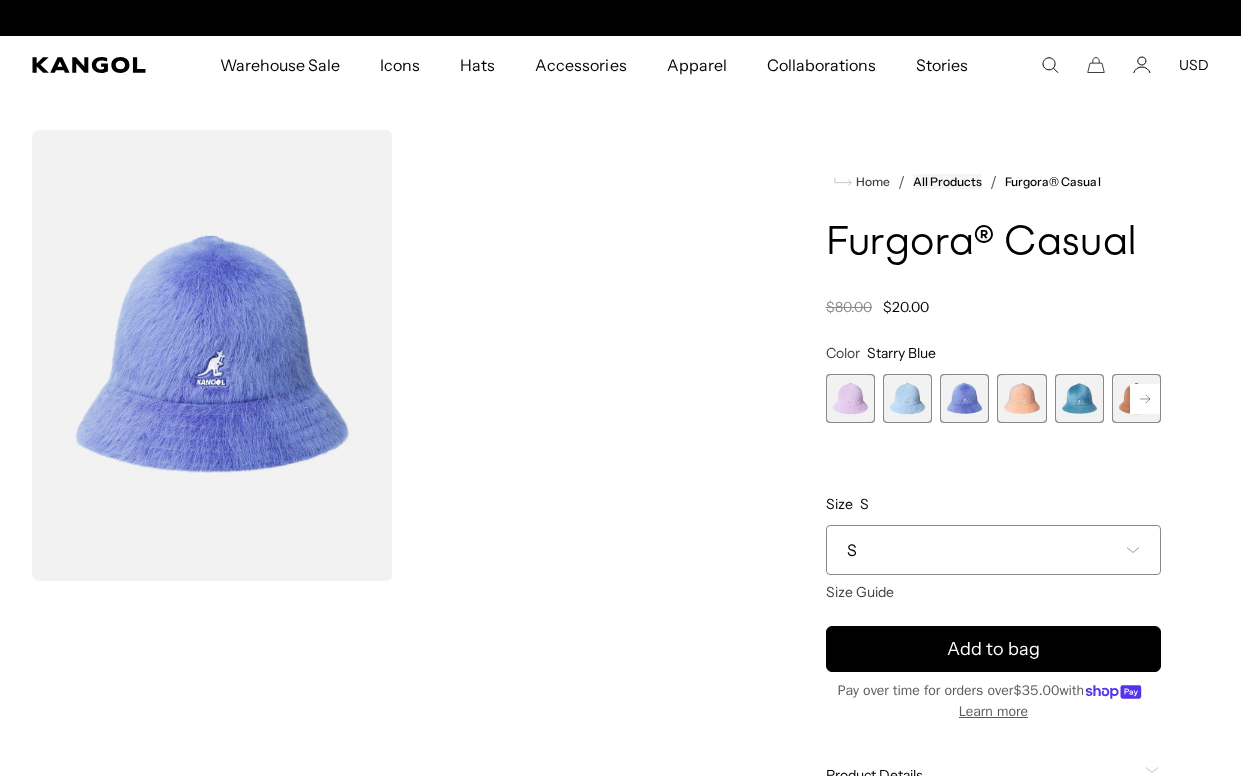 scroll, scrollTop: 0, scrollLeft: 412, axis: horizontal 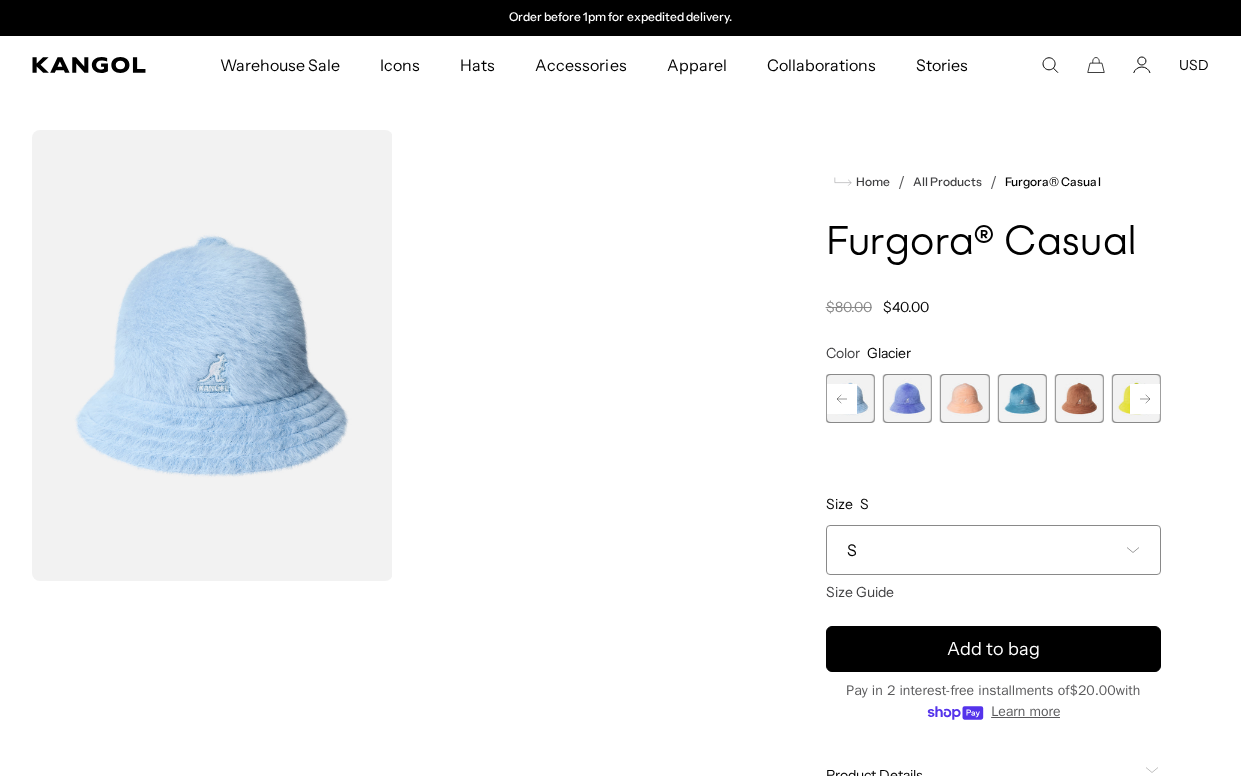 click 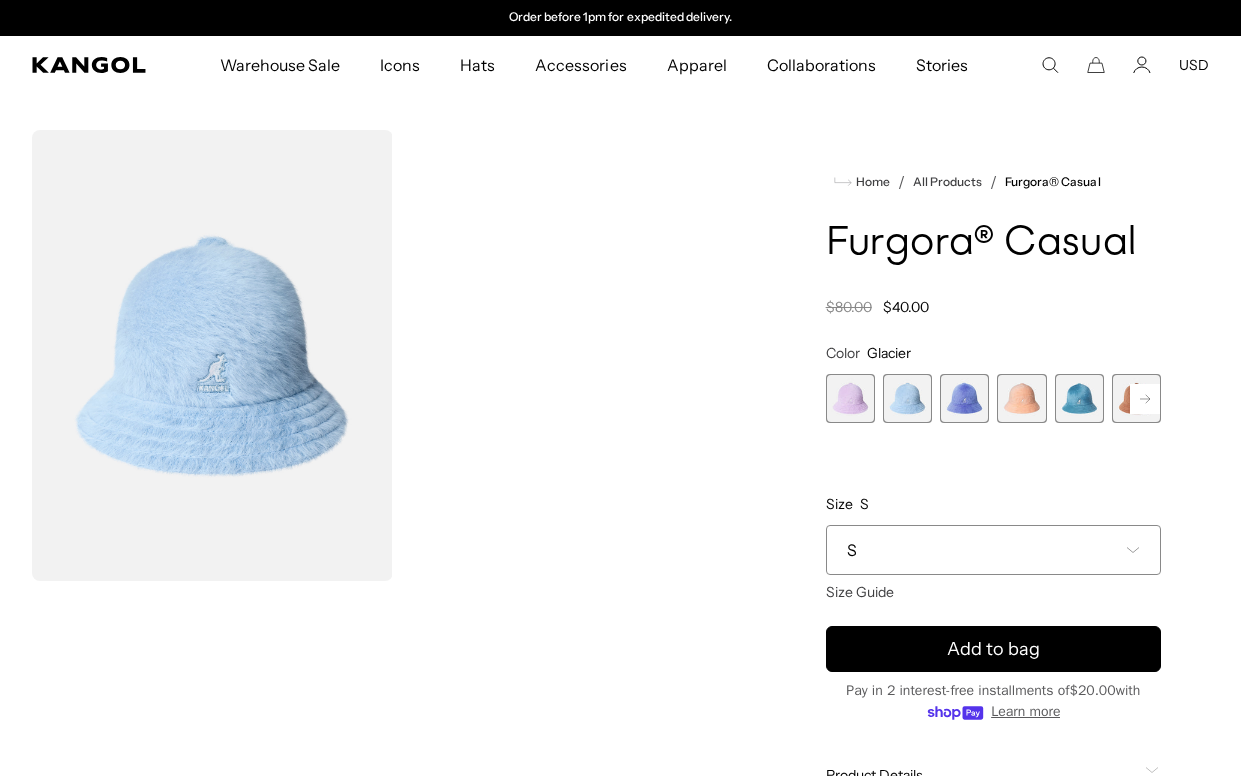 click at bounding box center [850, 398] 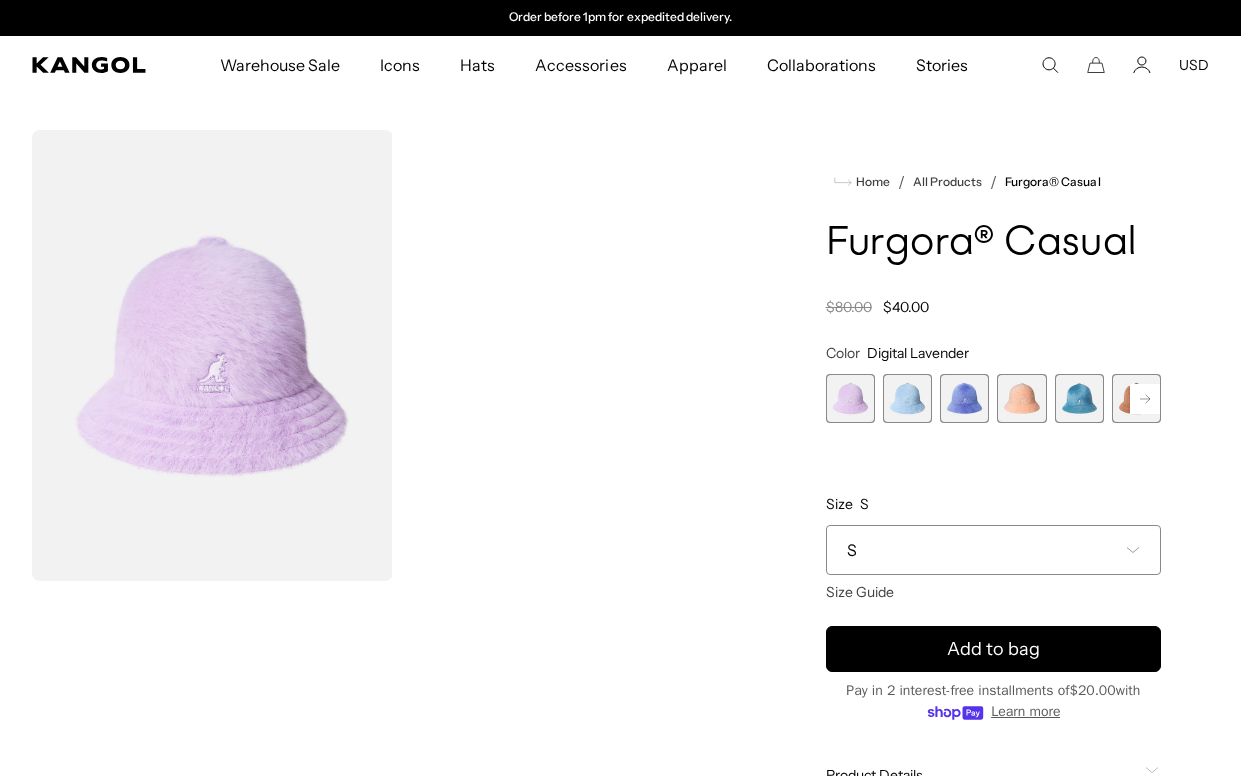 click at bounding box center [907, 398] 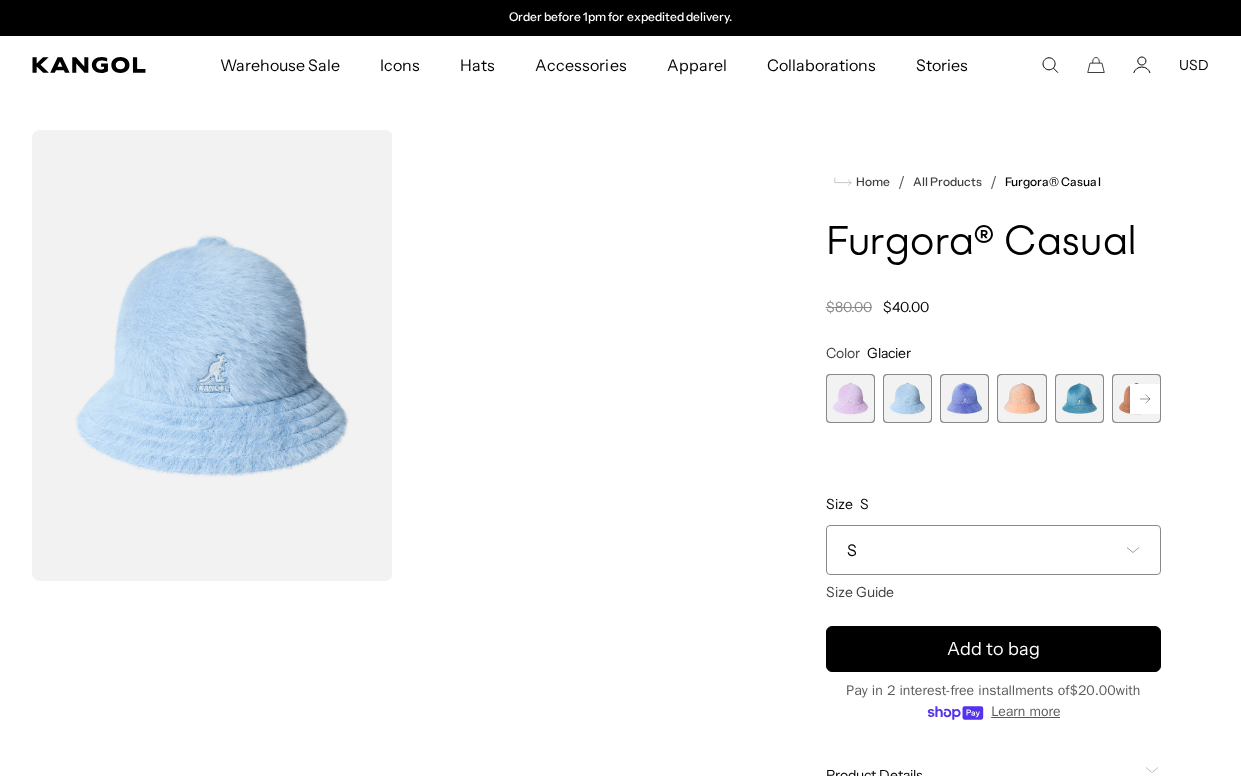 click at bounding box center (964, 398) 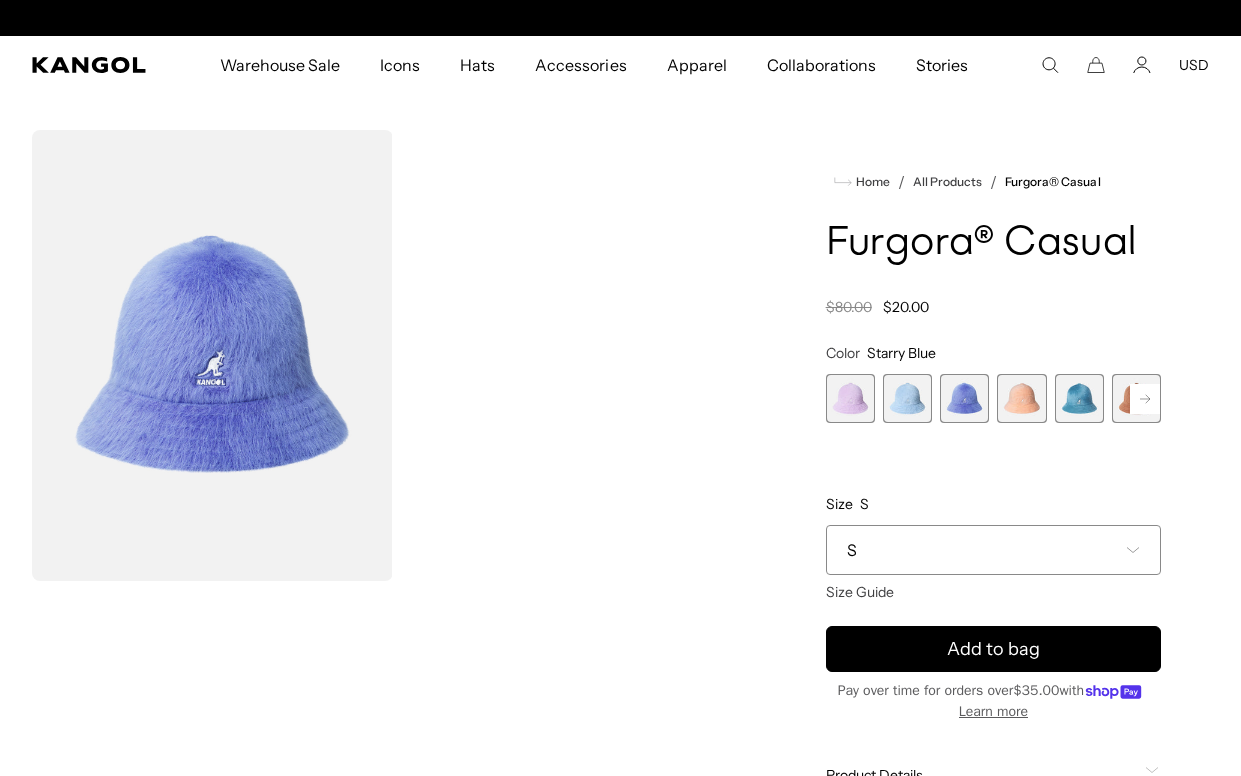 scroll, scrollTop: 0, scrollLeft: 0, axis: both 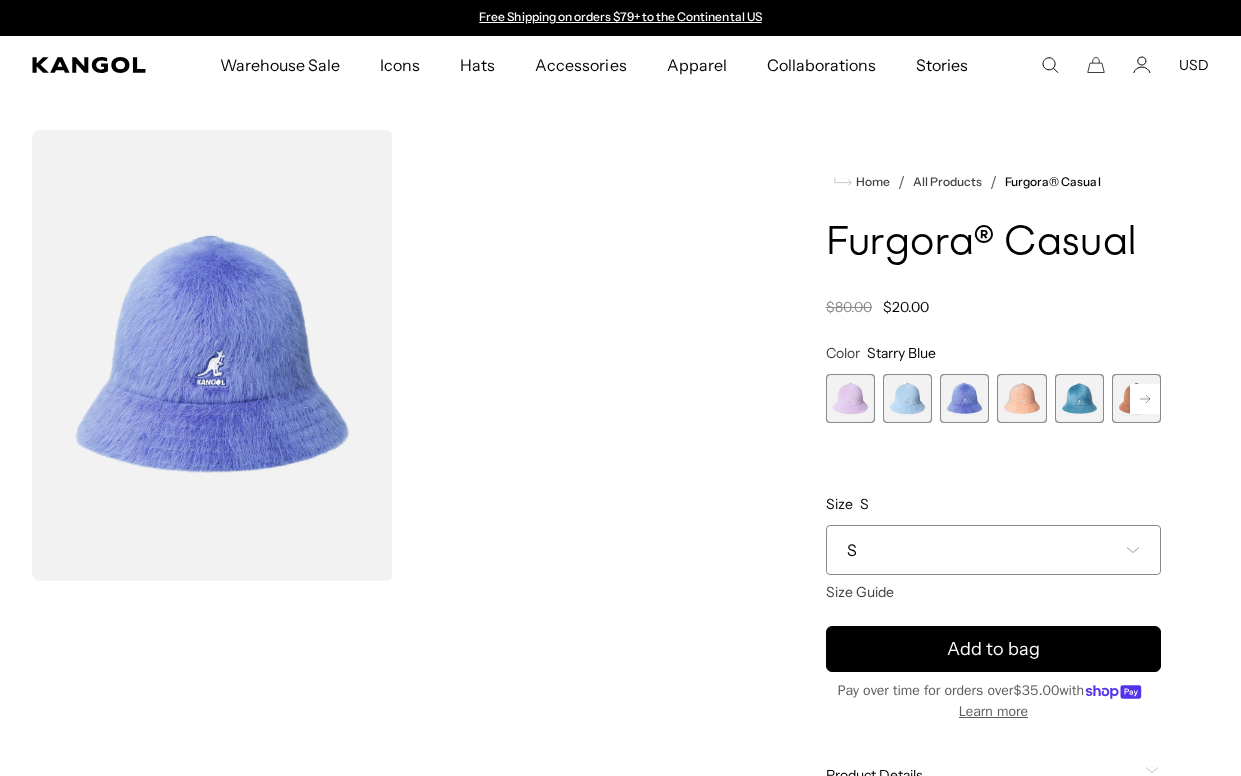 click at bounding box center [1021, 398] 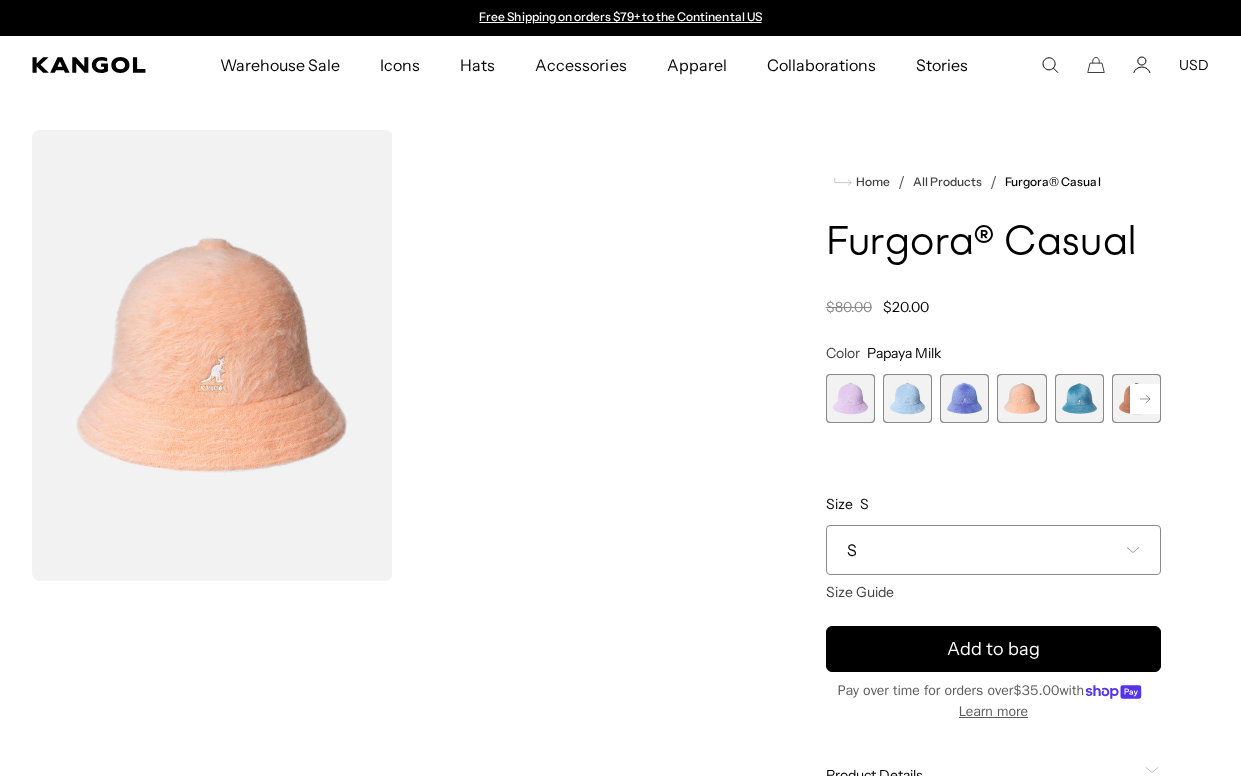 click at bounding box center [1079, 398] 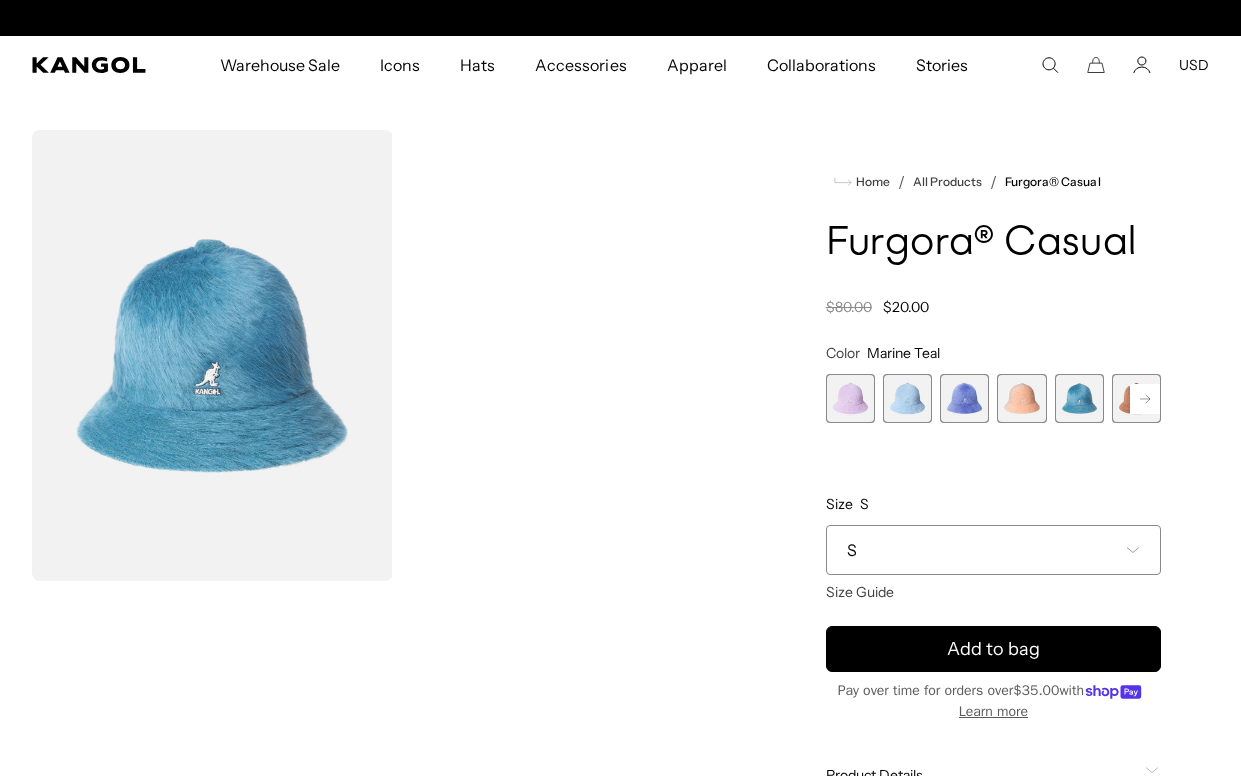 scroll, scrollTop: 0, scrollLeft: 412, axis: horizontal 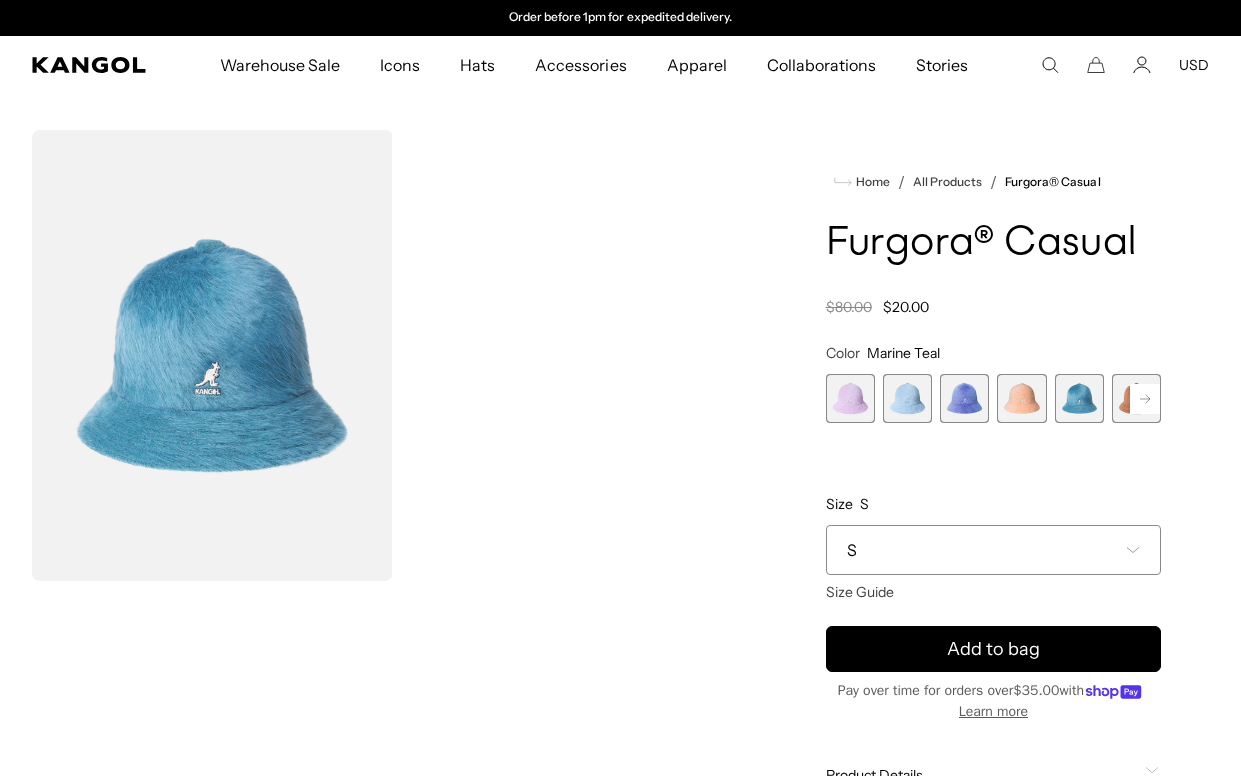 click at bounding box center [907, 398] 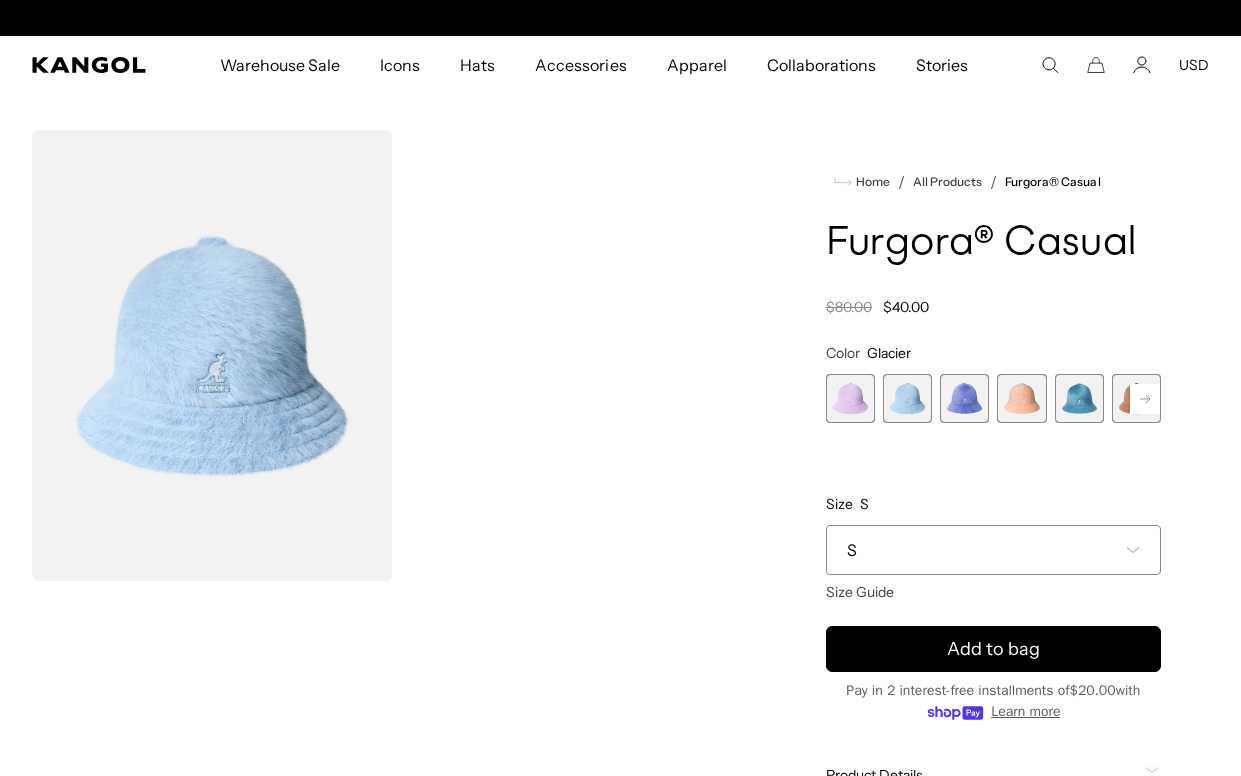 scroll, scrollTop: 0, scrollLeft: 0, axis: both 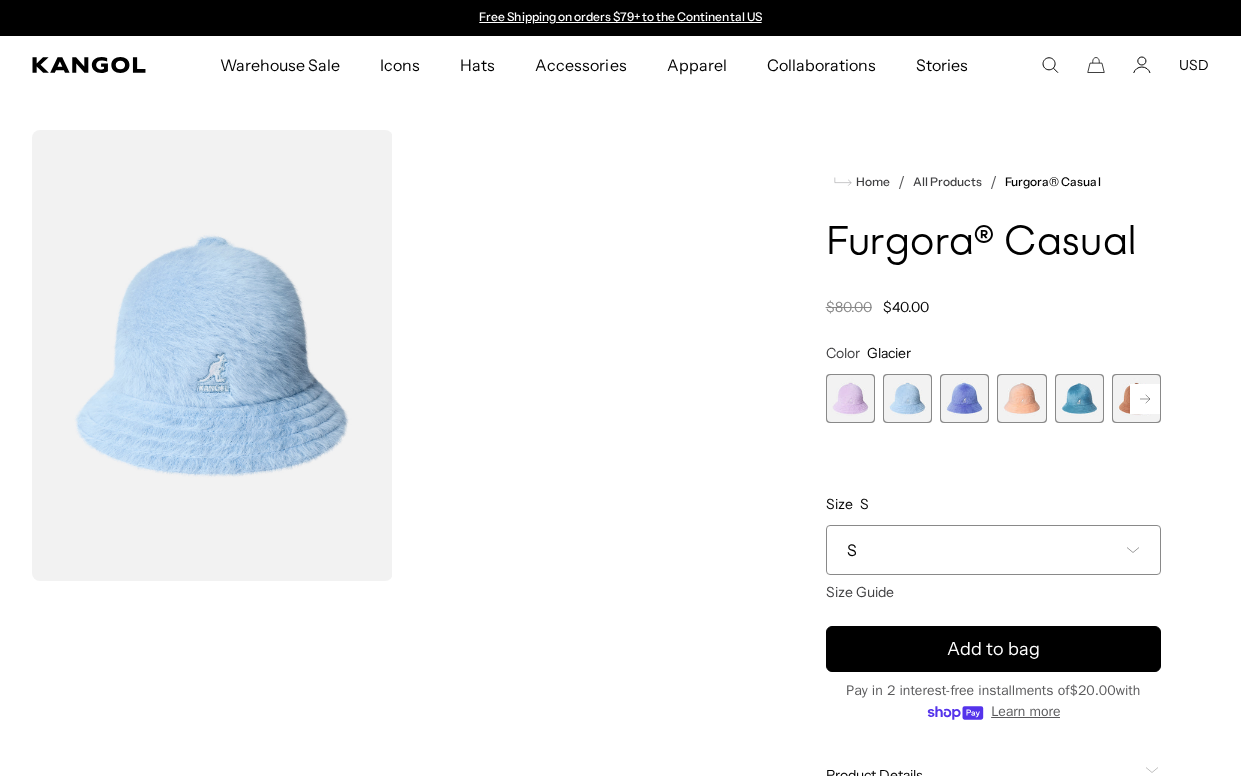 click at bounding box center (964, 398) 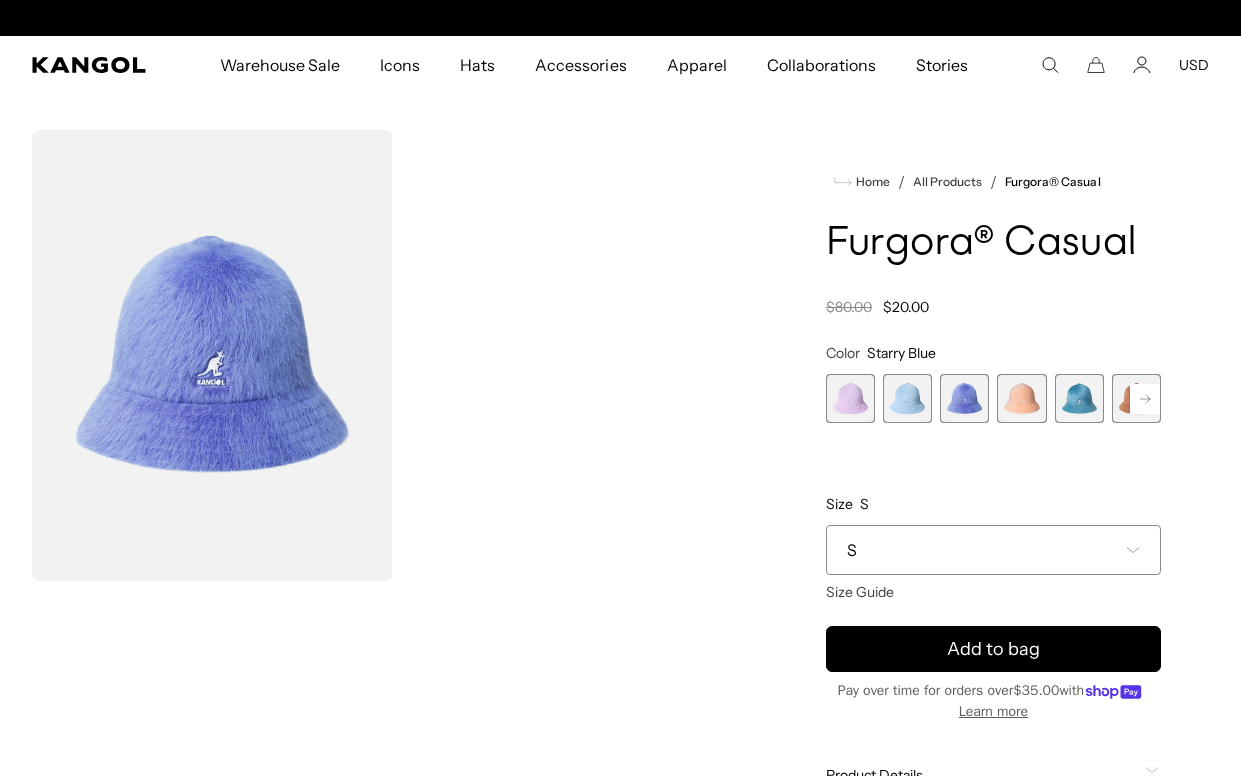 scroll, scrollTop: 0, scrollLeft: 412, axis: horizontal 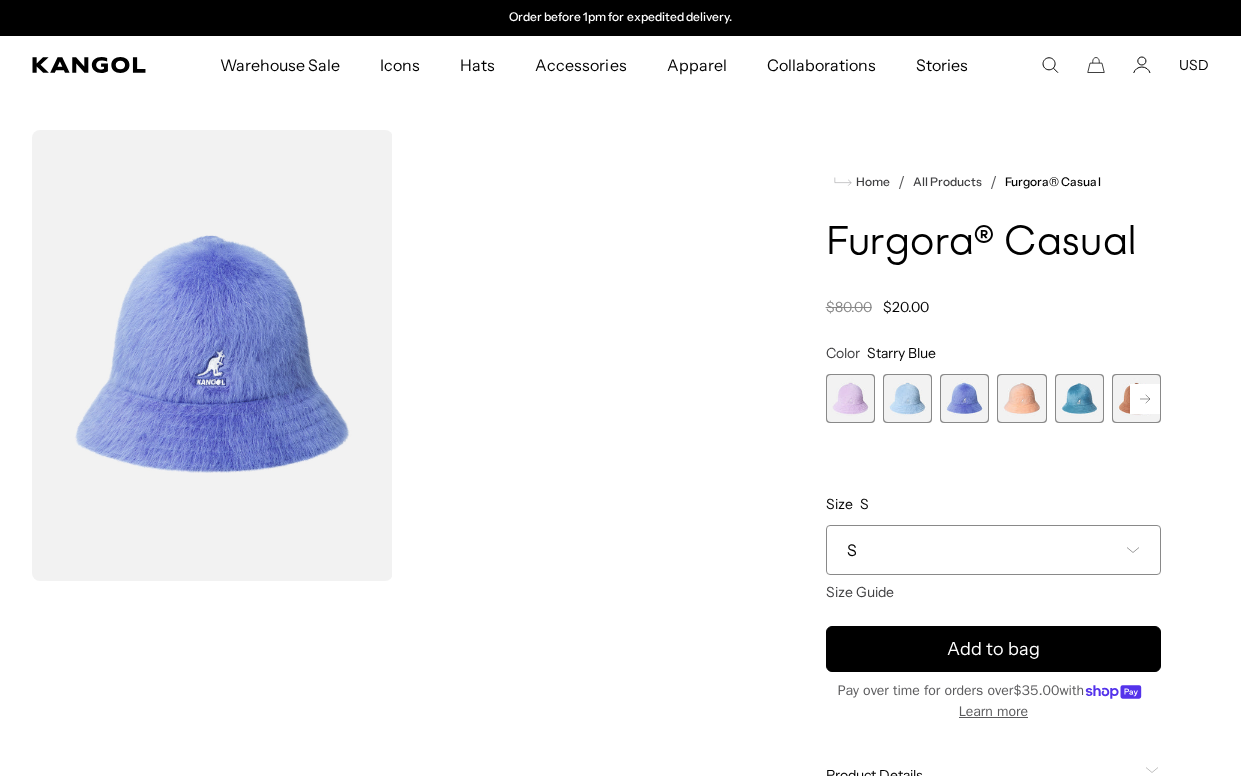 click 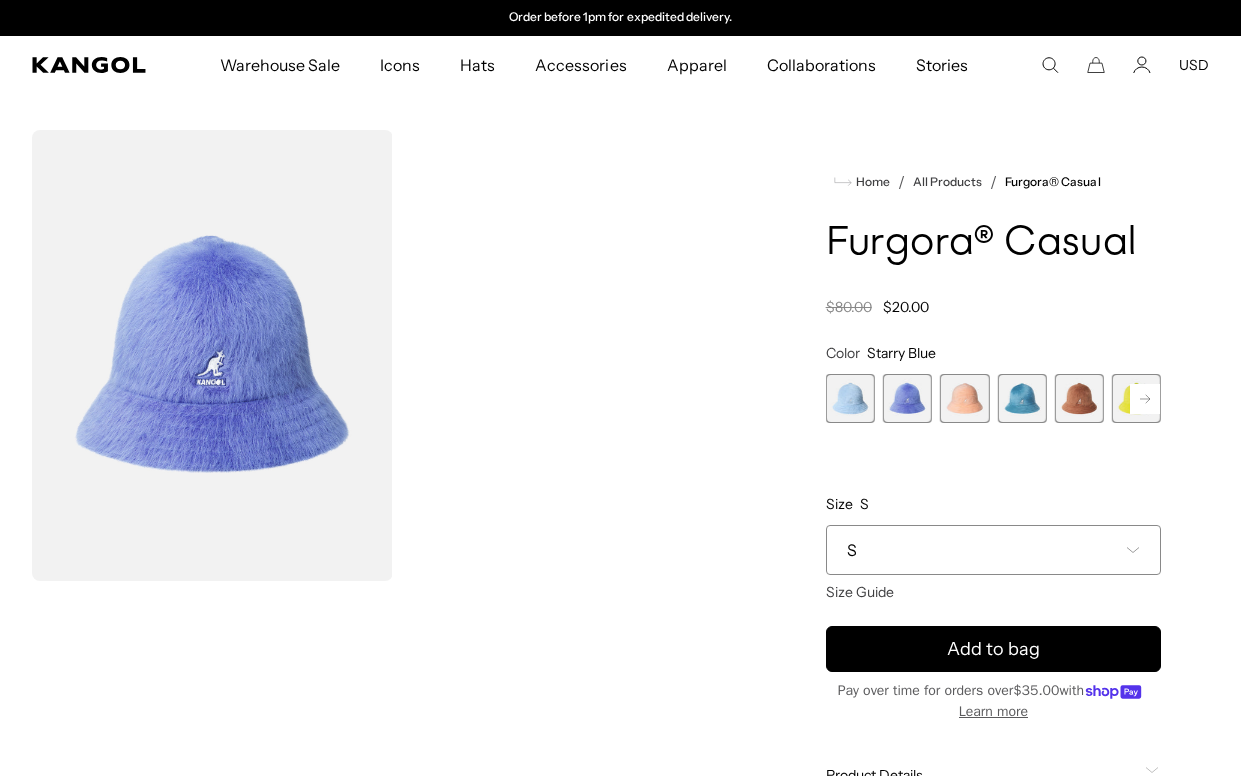 click 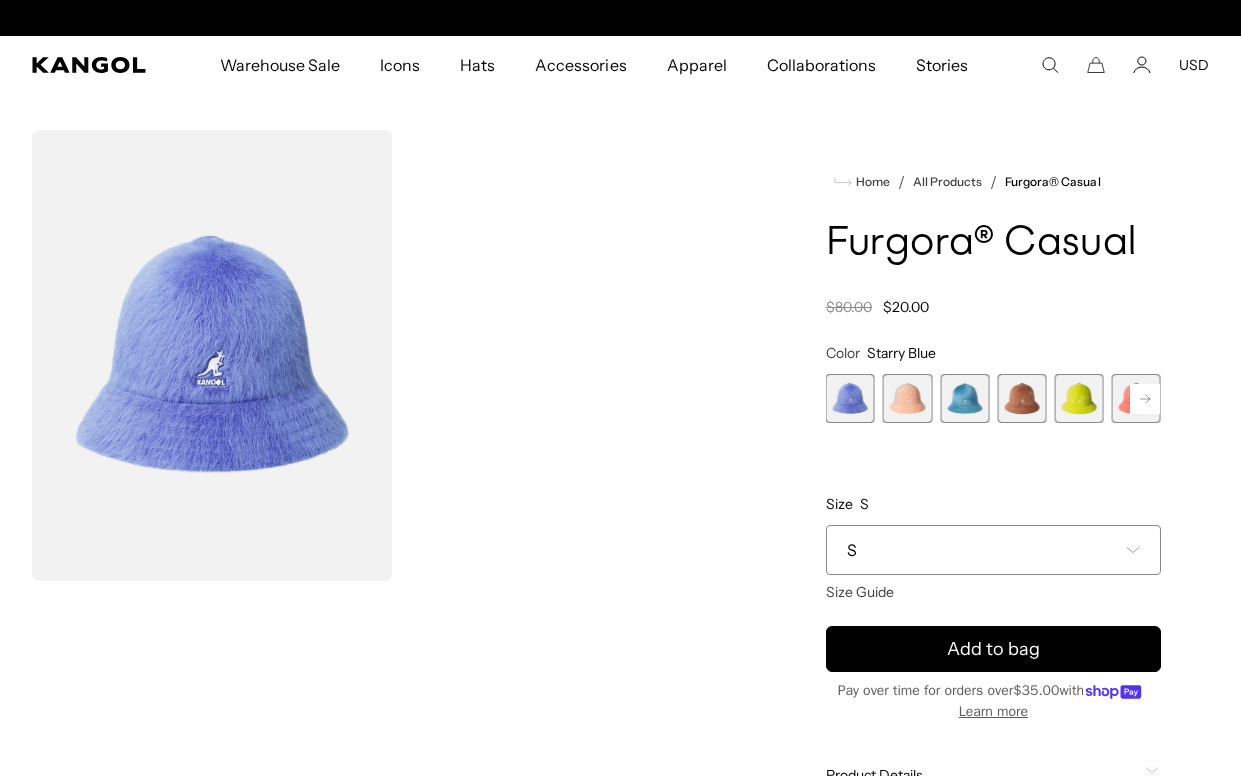 scroll, scrollTop: 0, scrollLeft: 0, axis: both 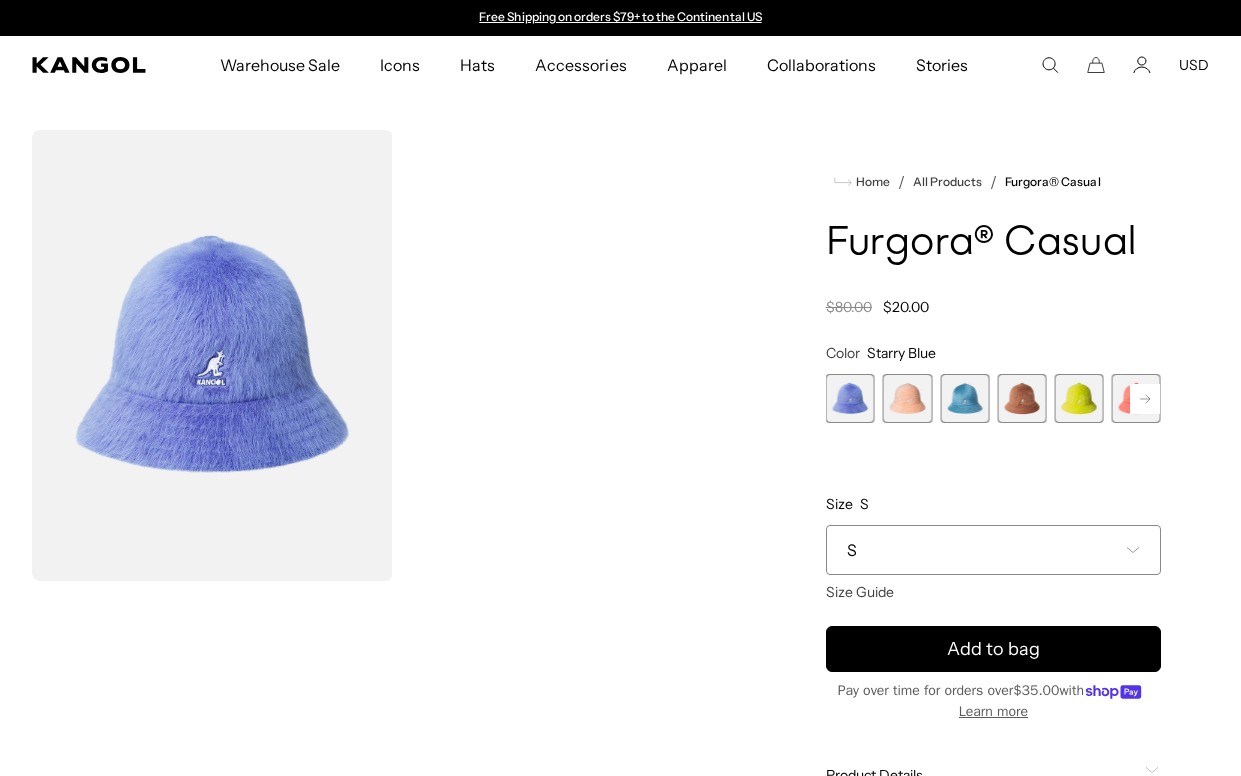click 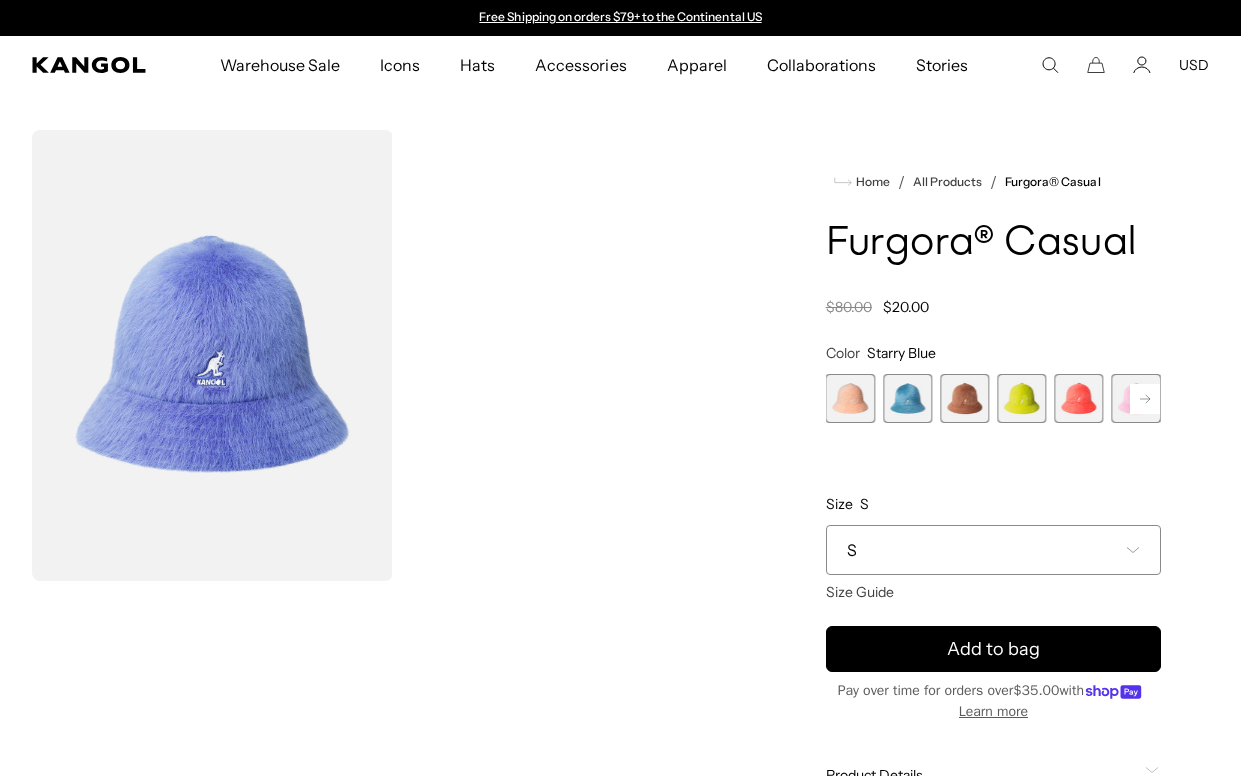click 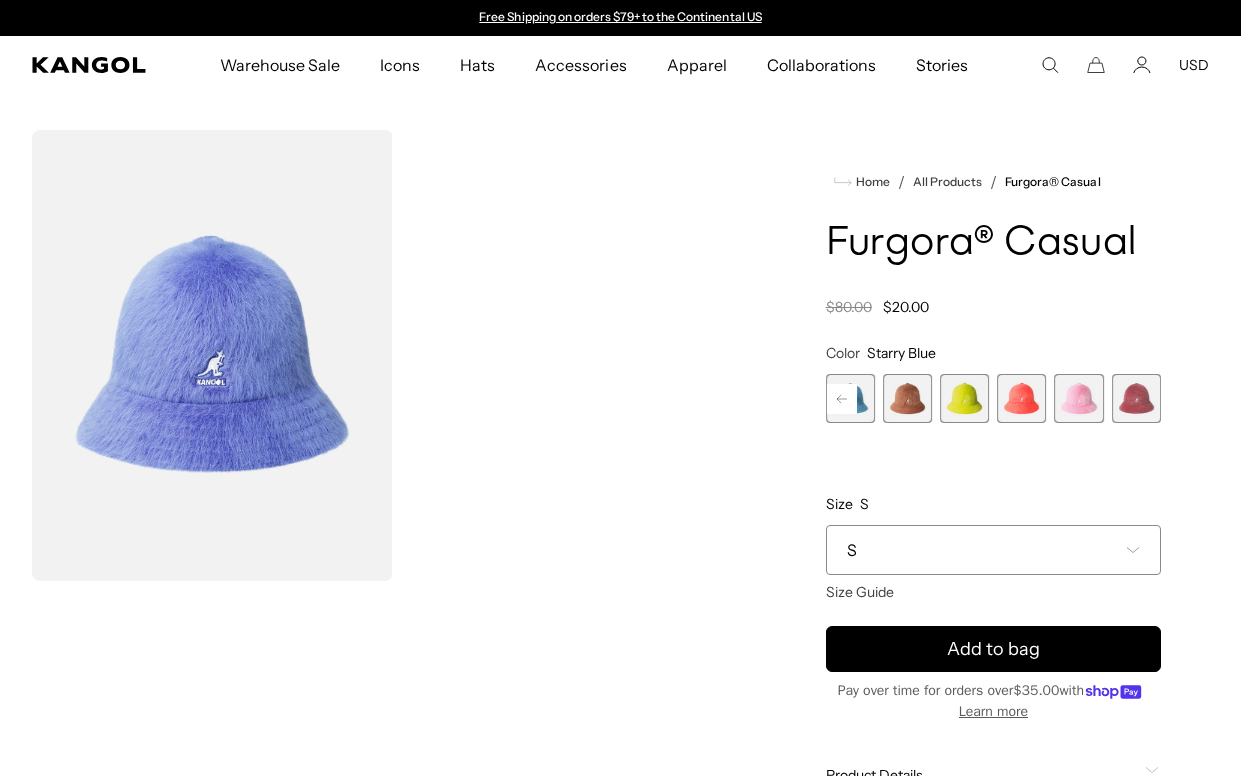 click at bounding box center (964, 398) 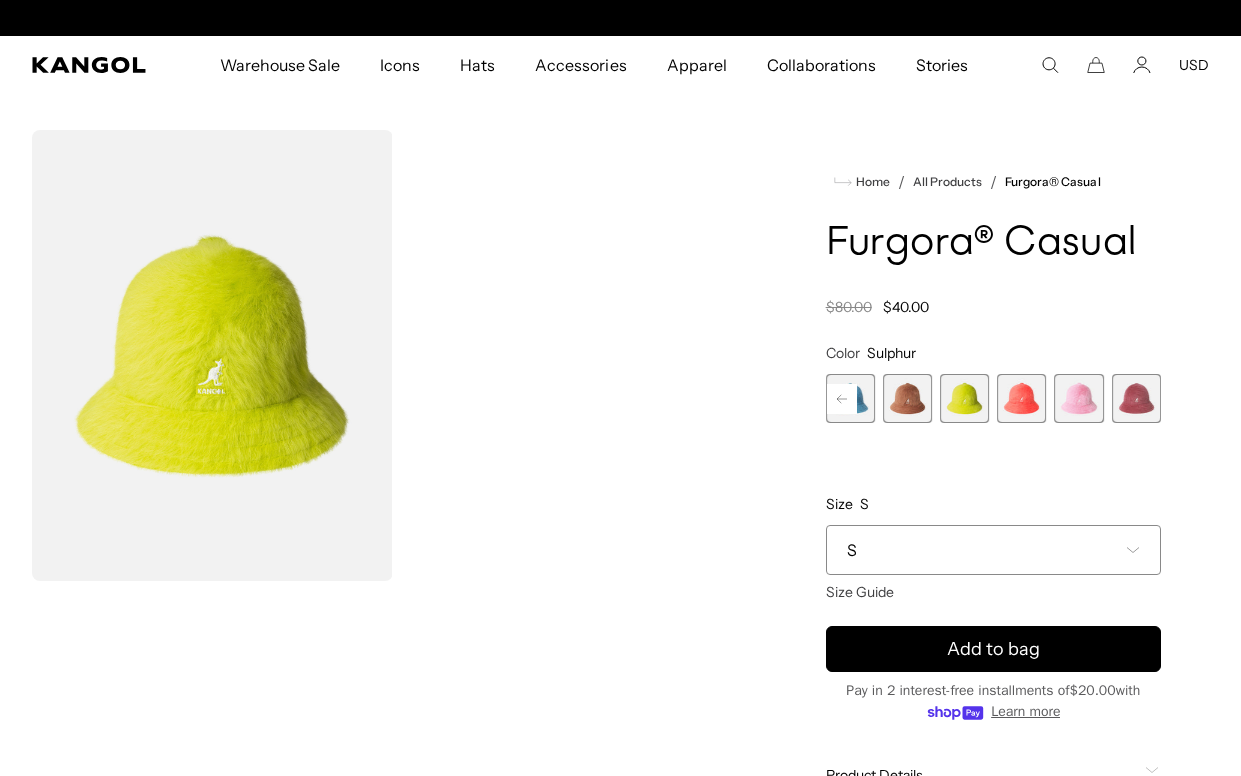 scroll, scrollTop: 0, scrollLeft: 0, axis: both 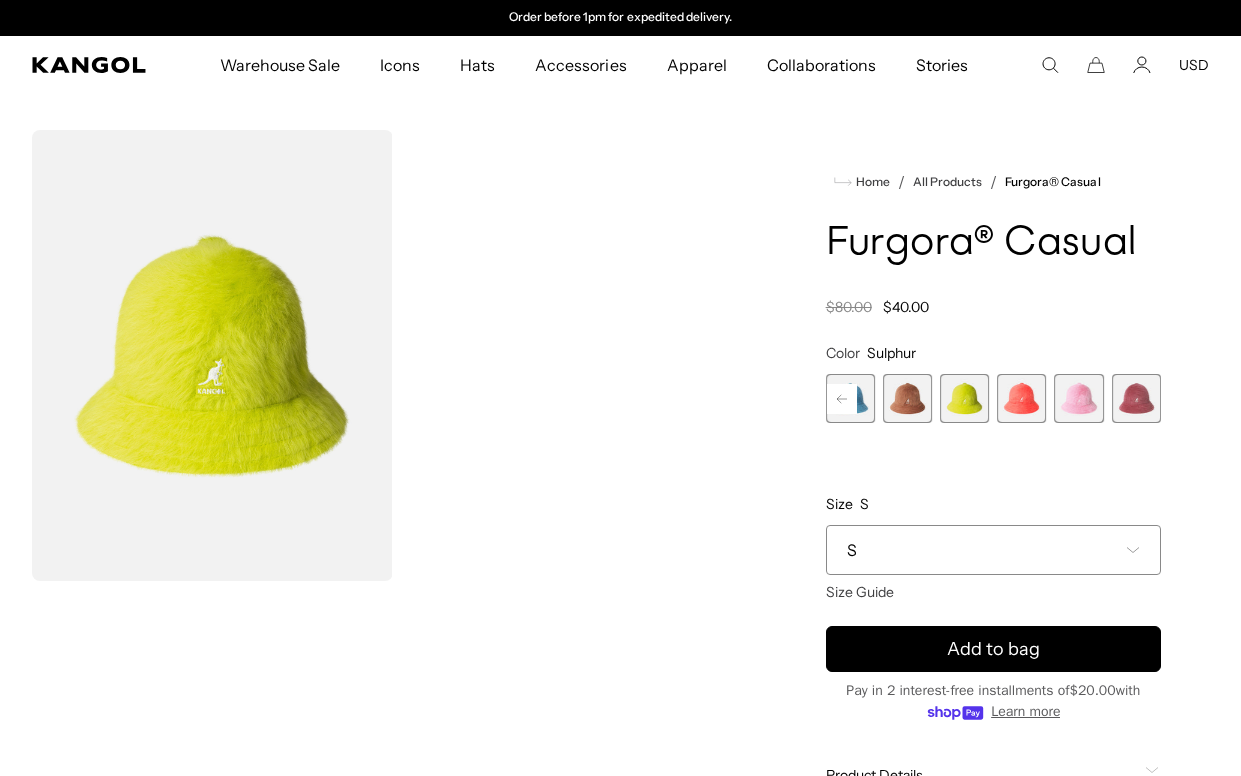 click 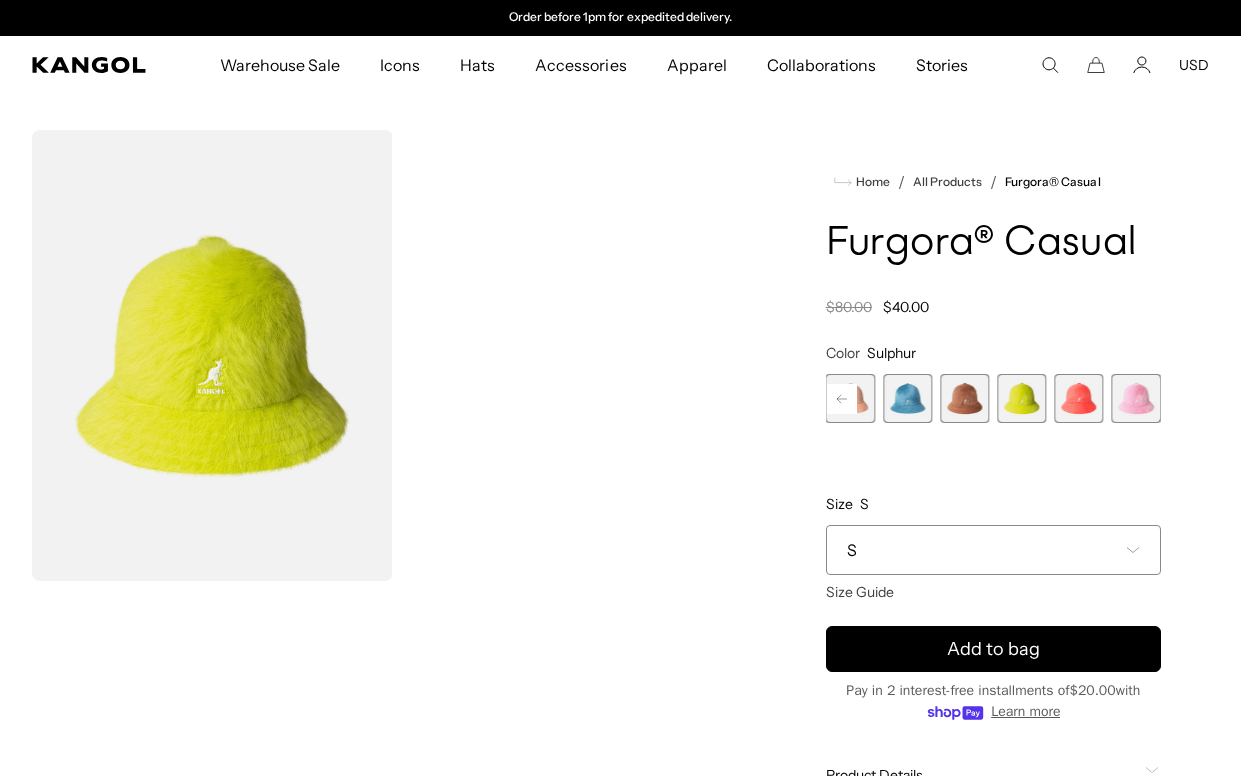 click 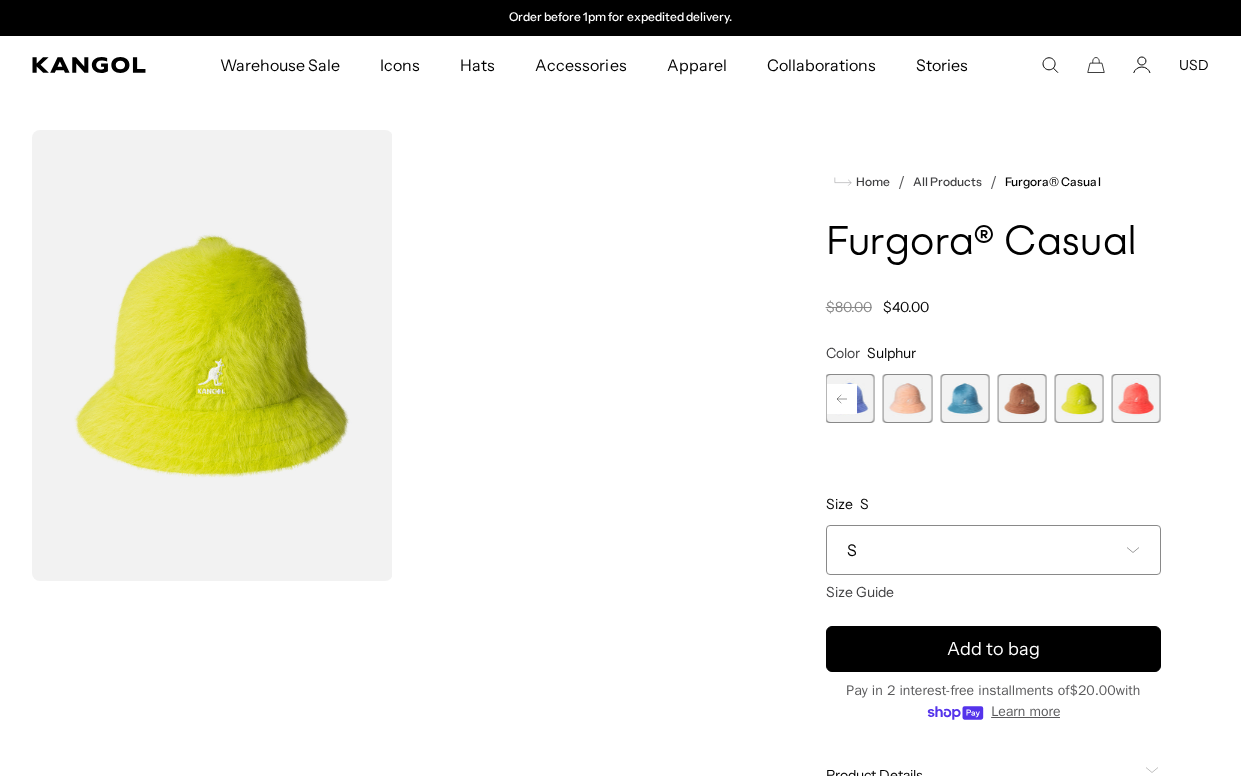 click 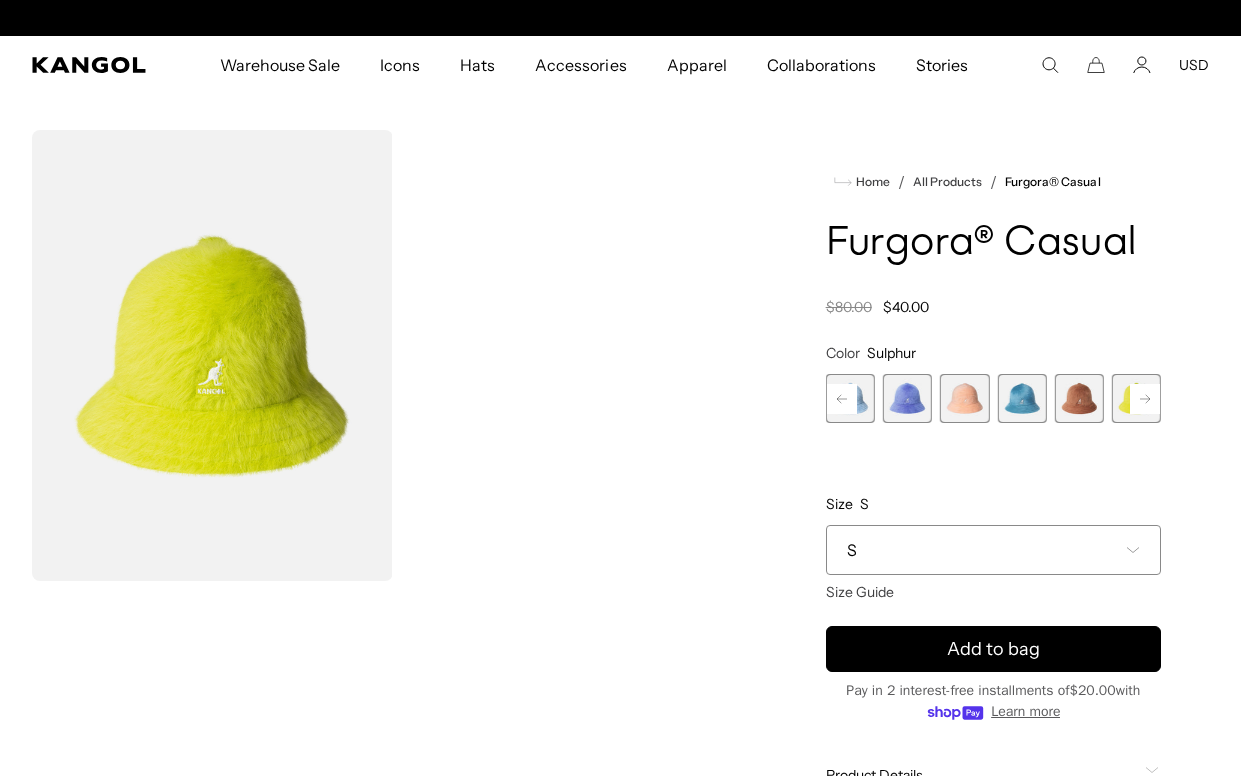 click 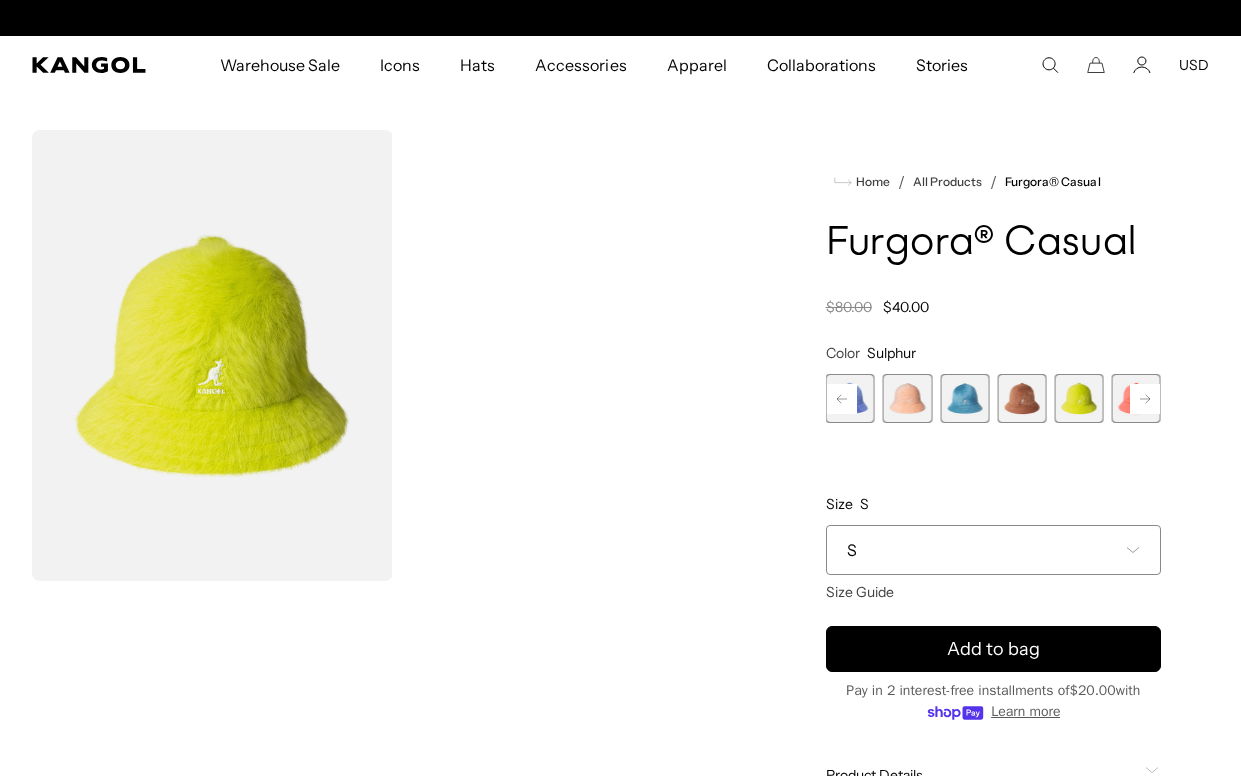 scroll, scrollTop: 0, scrollLeft: 0, axis: both 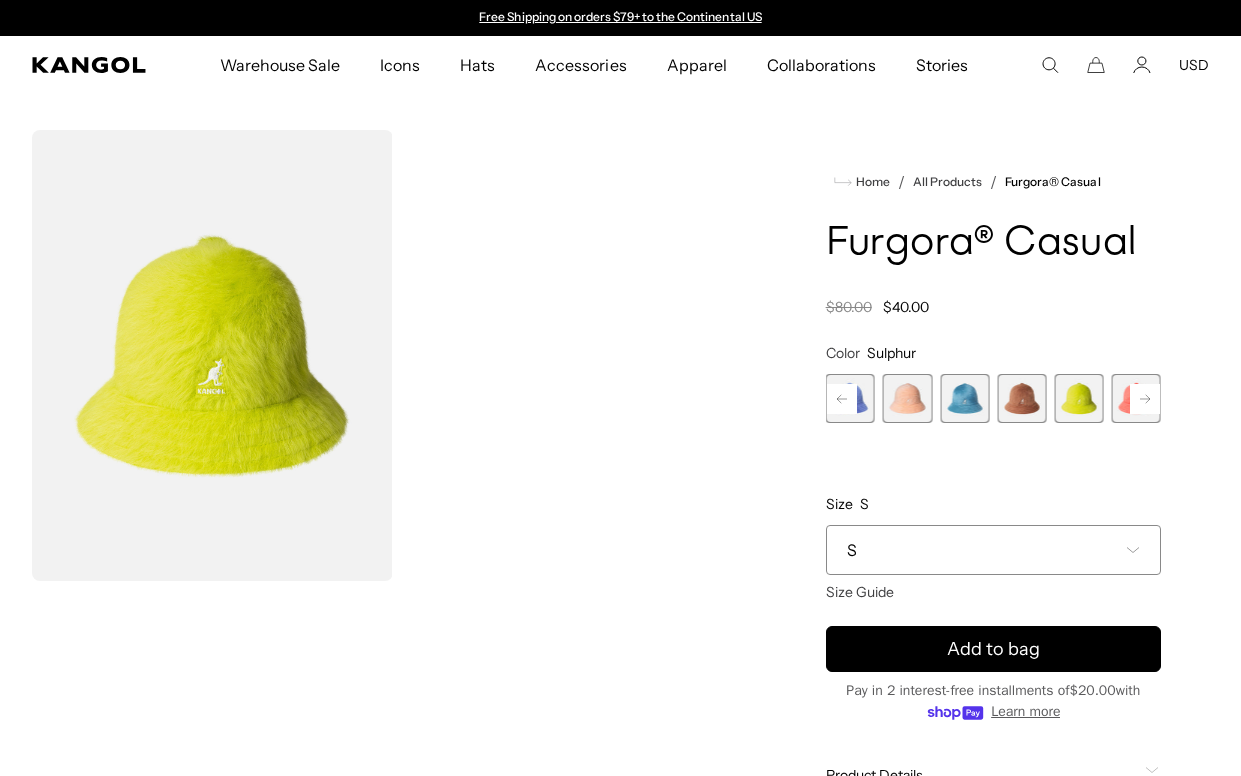 click at bounding box center [1136, 398] 